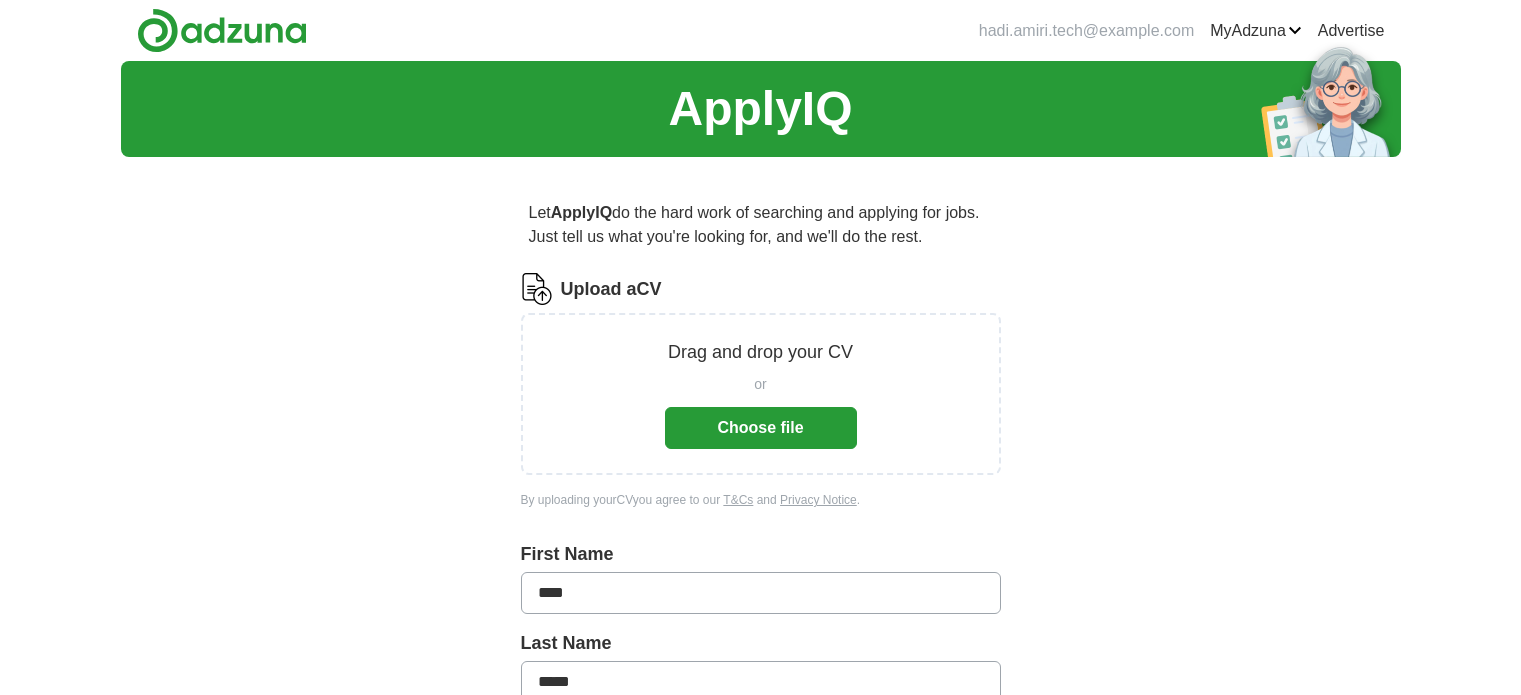 scroll, scrollTop: 0, scrollLeft: 0, axis: both 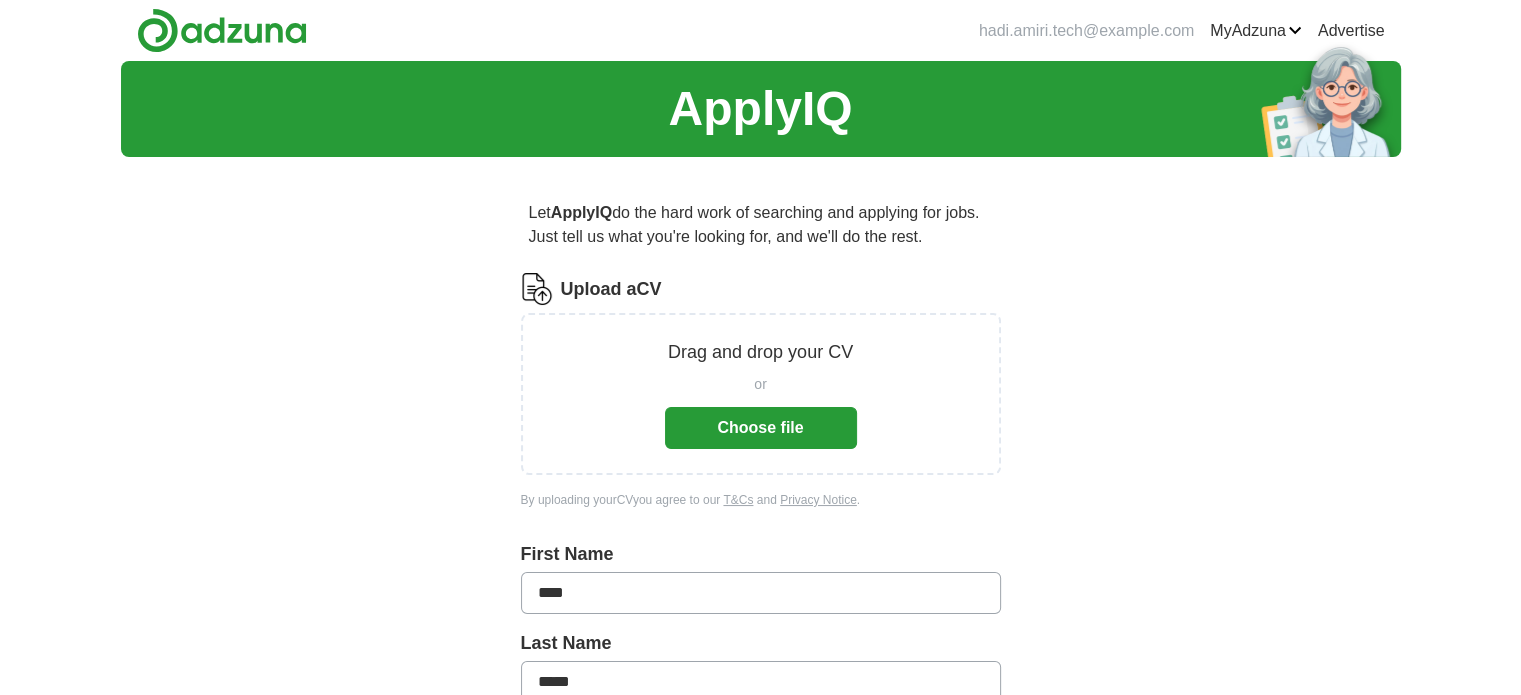 click on "Choose file" at bounding box center (761, 428) 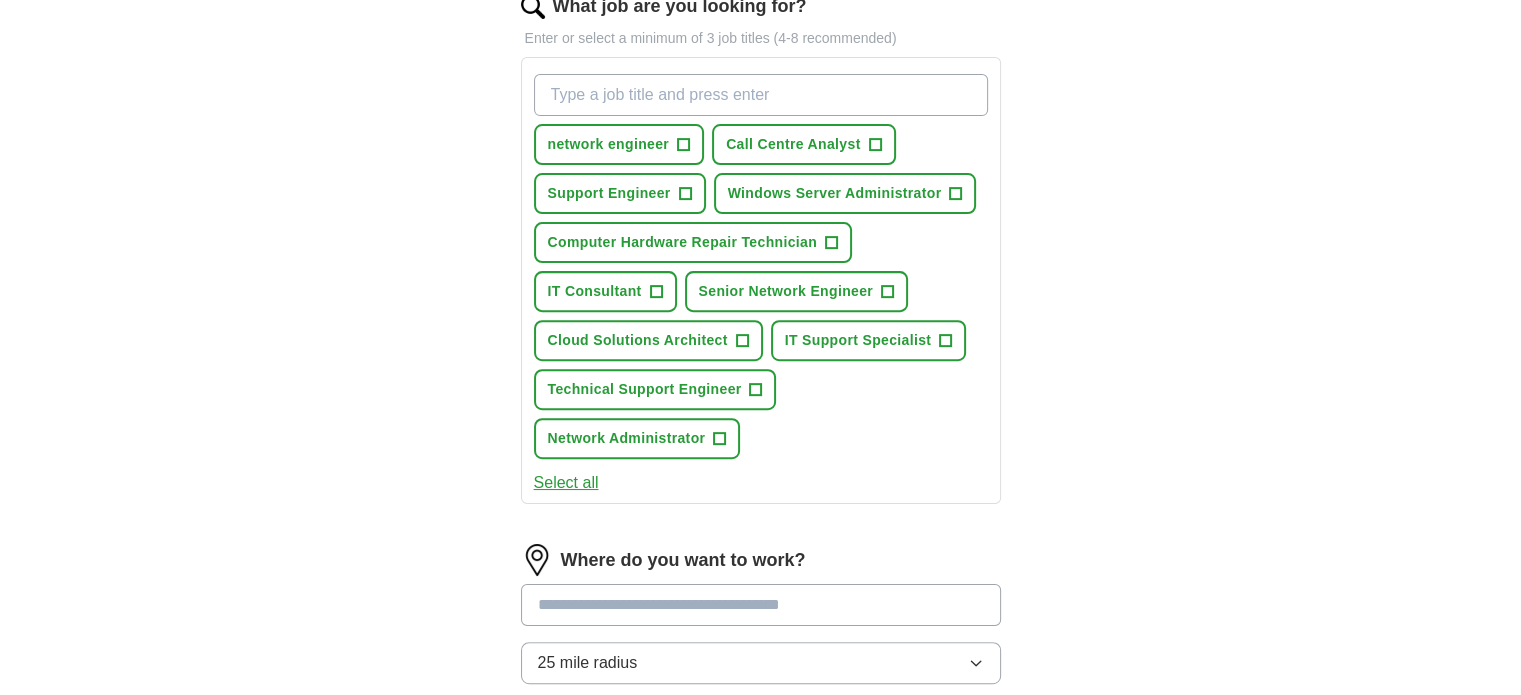 scroll, scrollTop: 800, scrollLeft: 0, axis: vertical 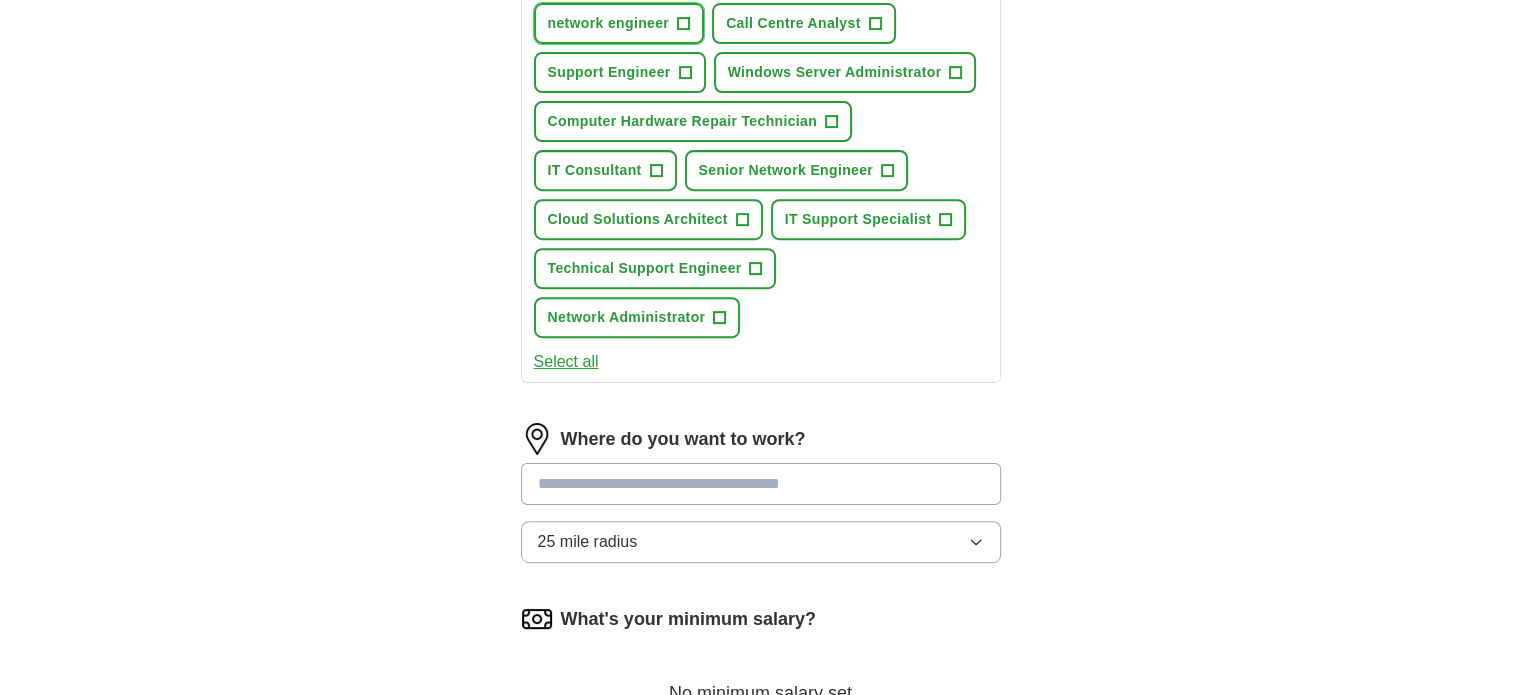 click on "+" at bounding box center (684, 24) 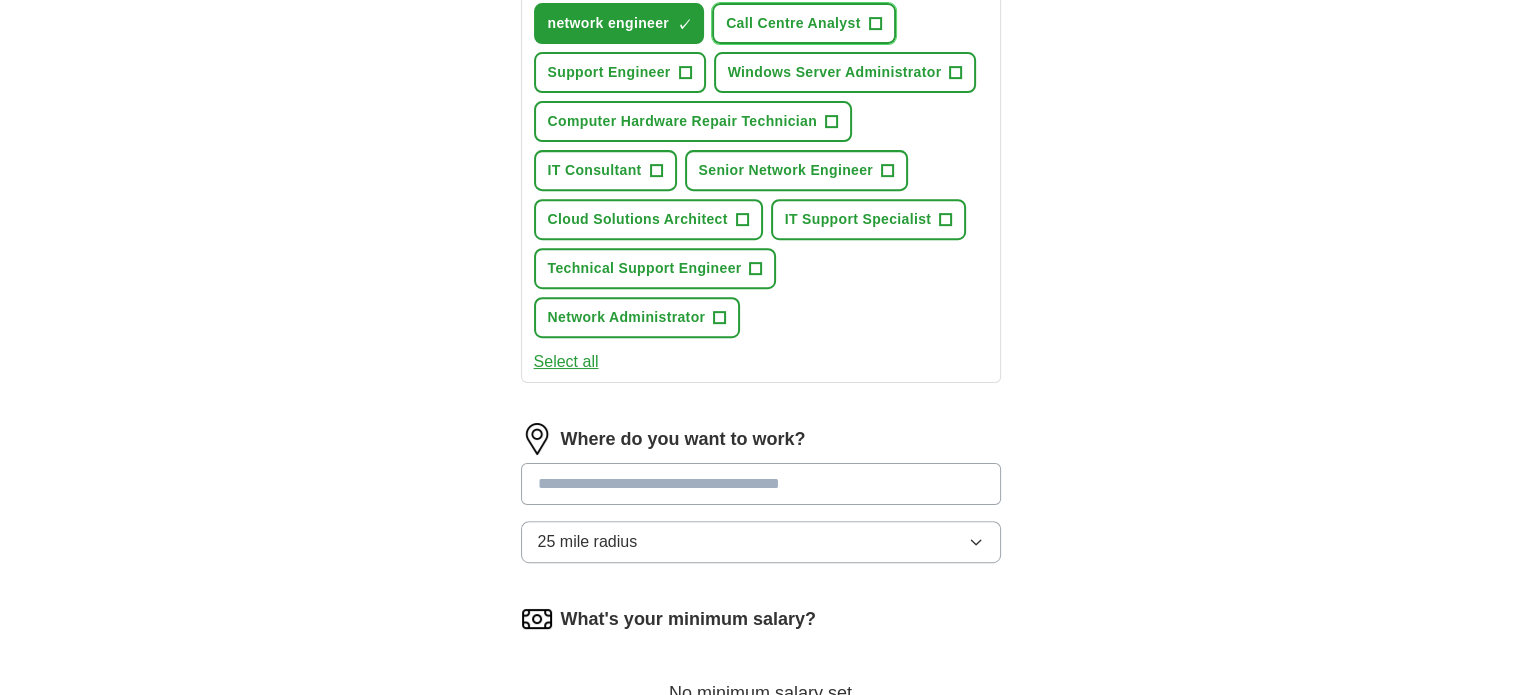 click on "+" at bounding box center (875, 24) 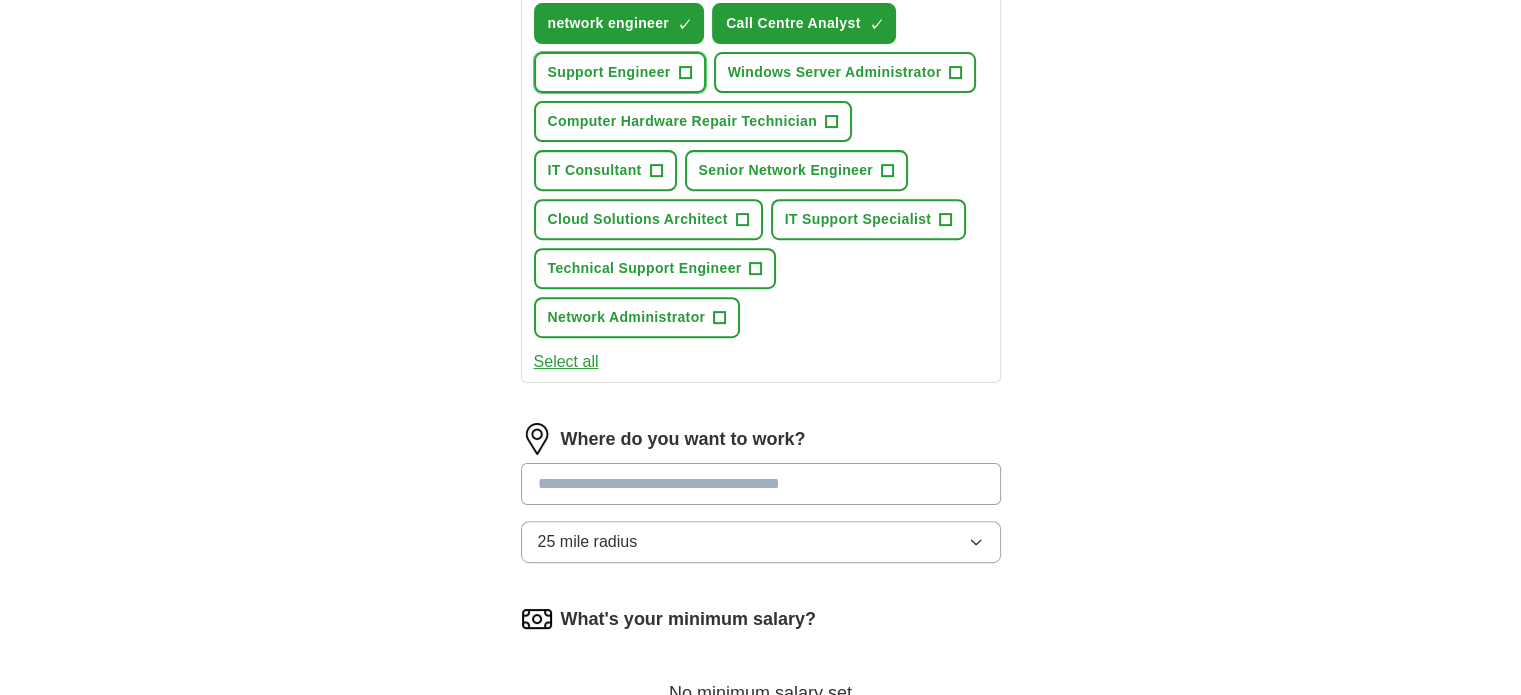 click on "+" at bounding box center [685, 73] 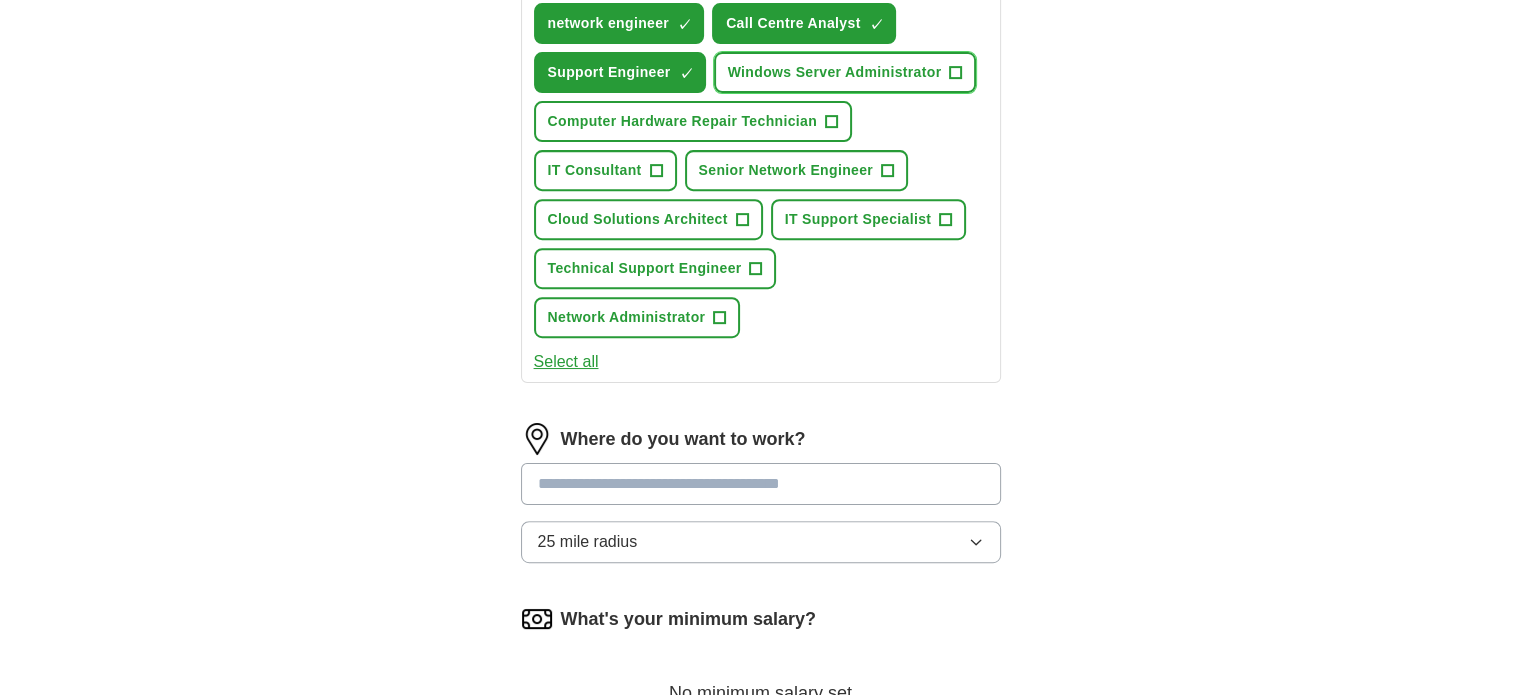click on "Windows Server Administrator" at bounding box center (835, 72) 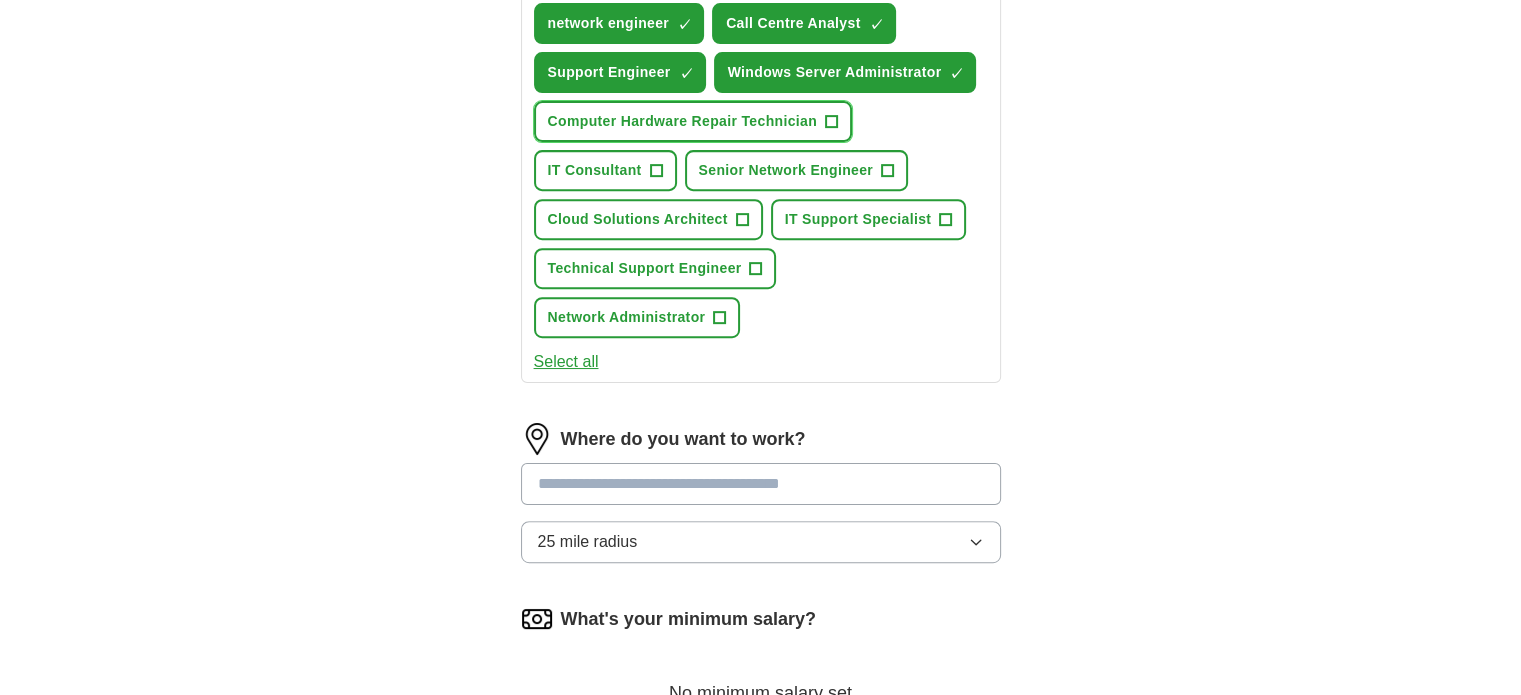 click on "Computer Hardware Repair Technician" at bounding box center (683, 121) 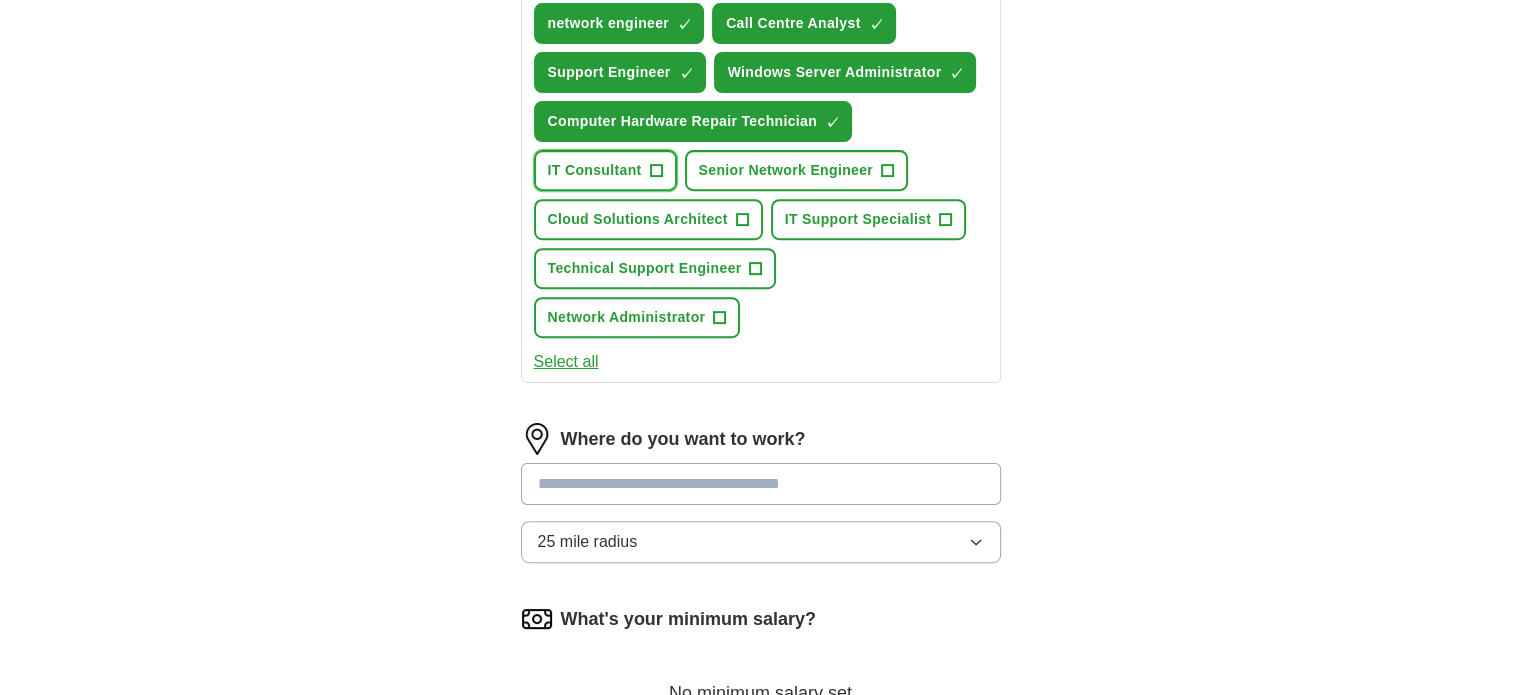 click on "+" at bounding box center [656, 171] 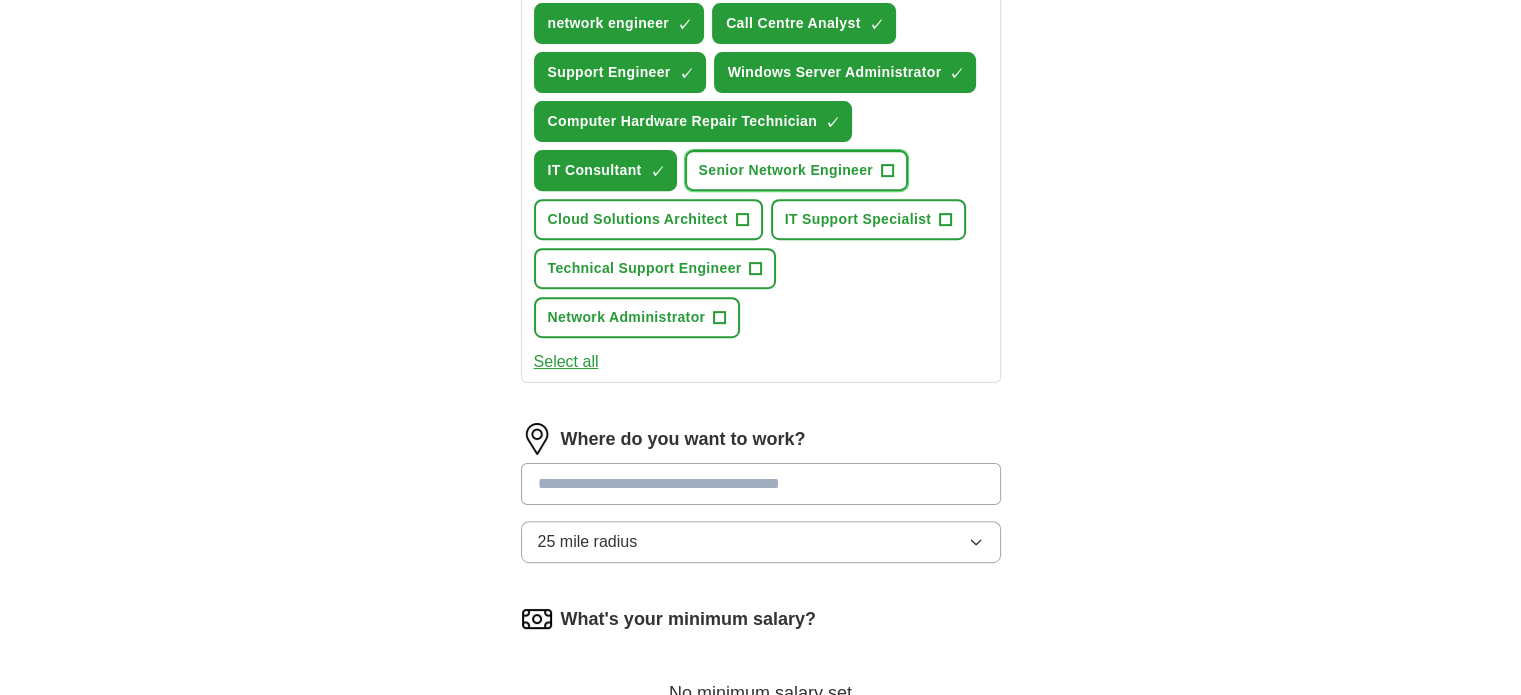 click on "Senior Network Engineer" at bounding box center (786, 170) 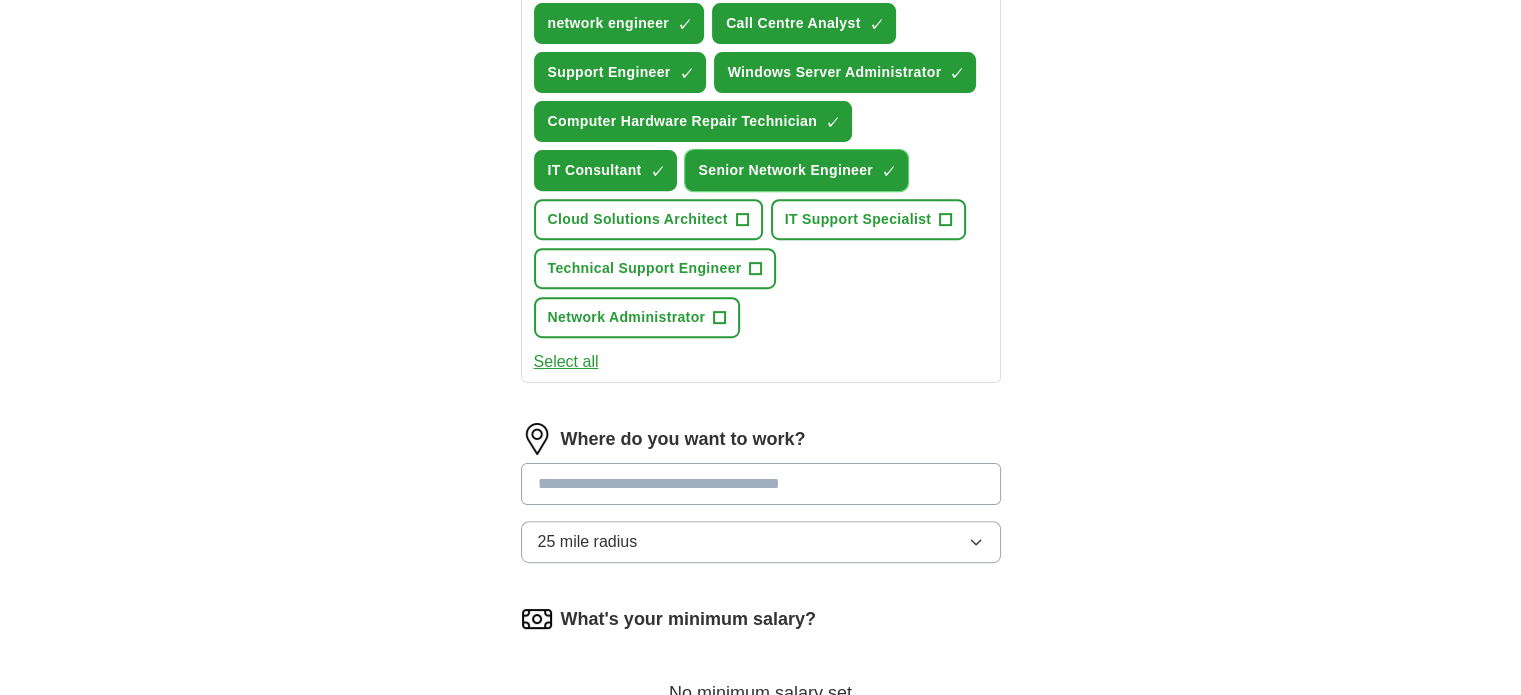 scroll, scrollTop: 1000, scrollLeft: 0, axis: vertical 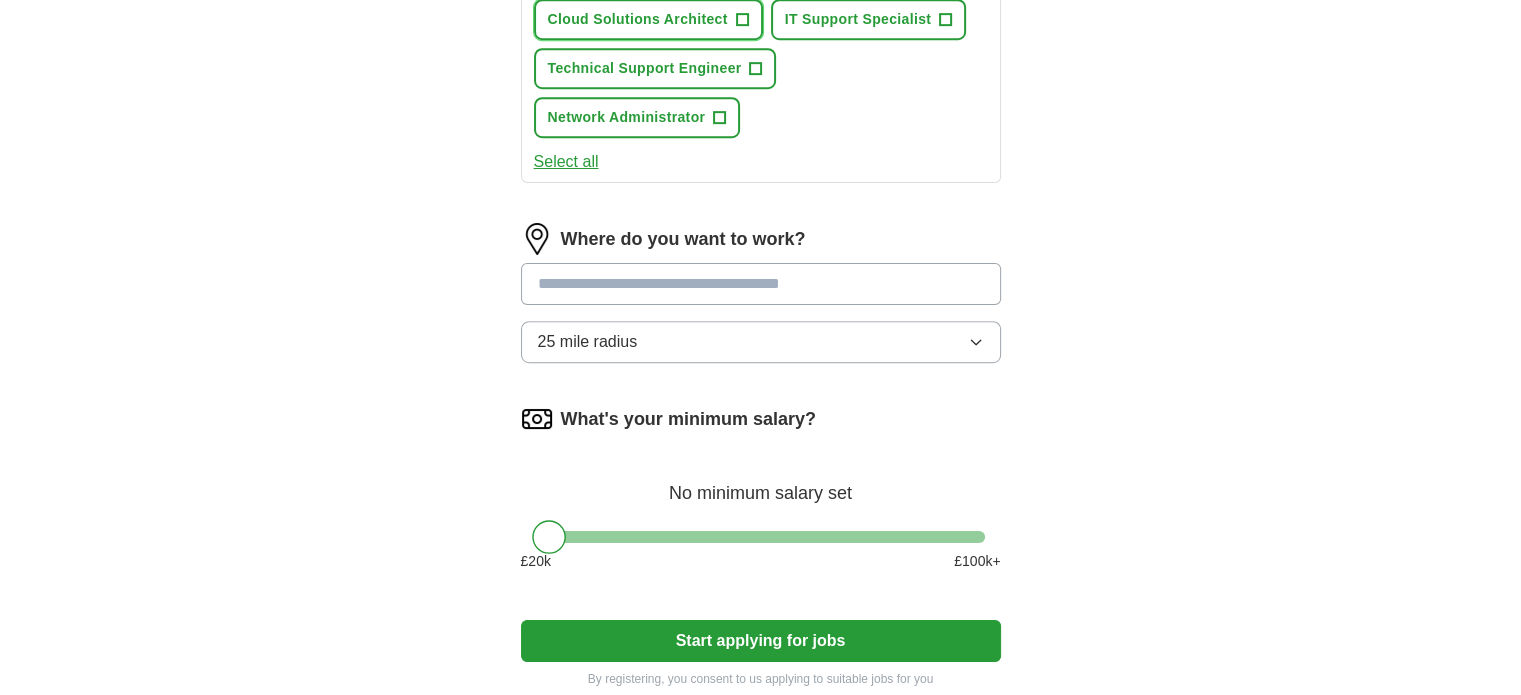 click on "Cloud Solutions Architect" at bounding box center (638, 19) 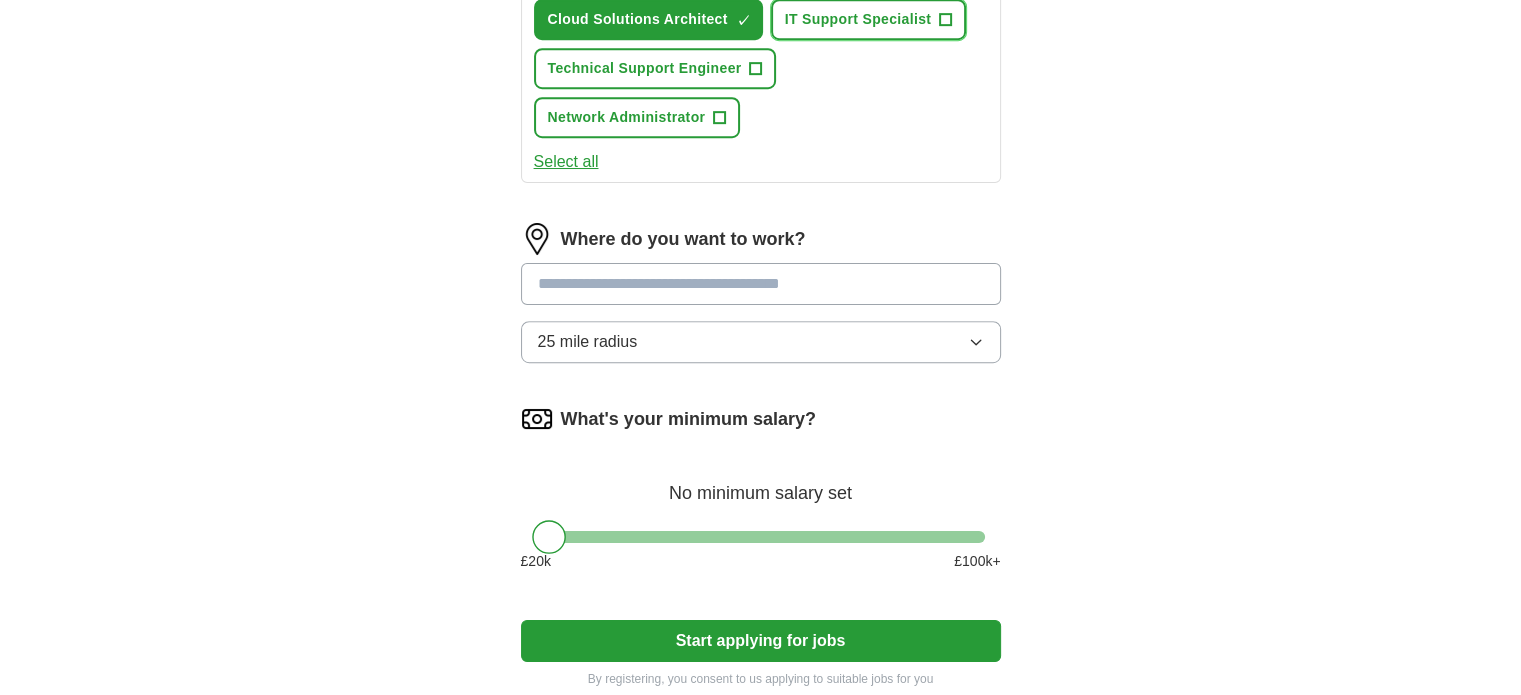 click on "IT Support Specialist" at bounding box center [858, 19] 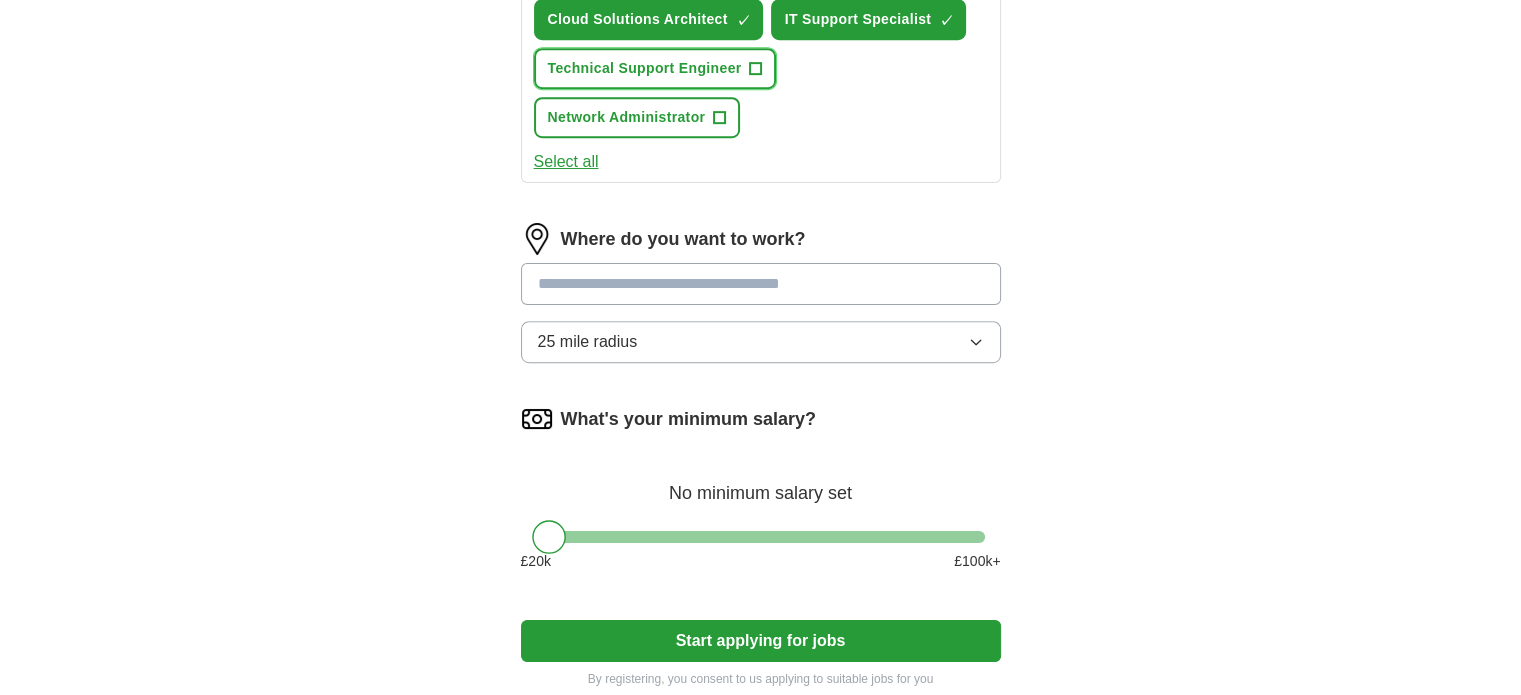 click on "Technical Support Engineer" at bounding box center [645, 68] 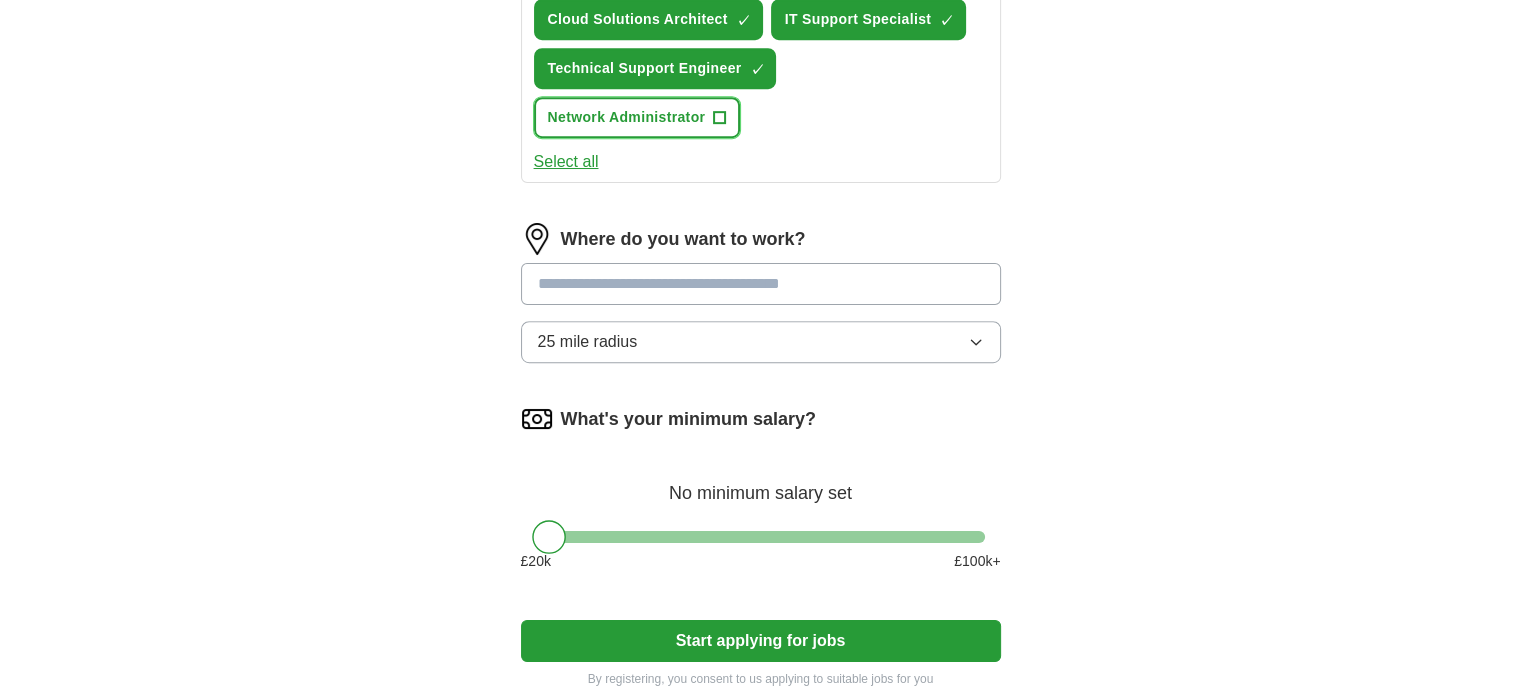 click on "Network Administrator" at bounding box center (627, 117) 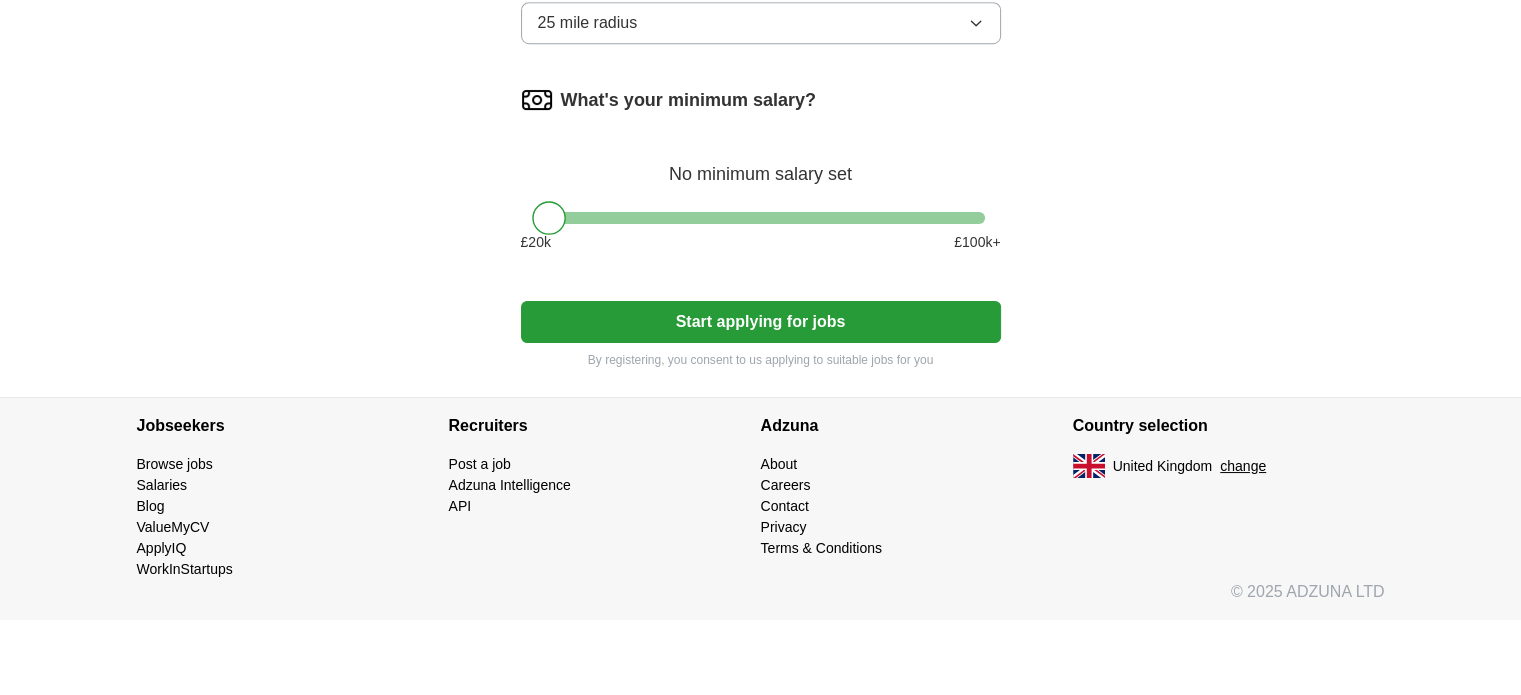 scroll, scrollTop: 1400, scrollLeft: 0, axis: vertical 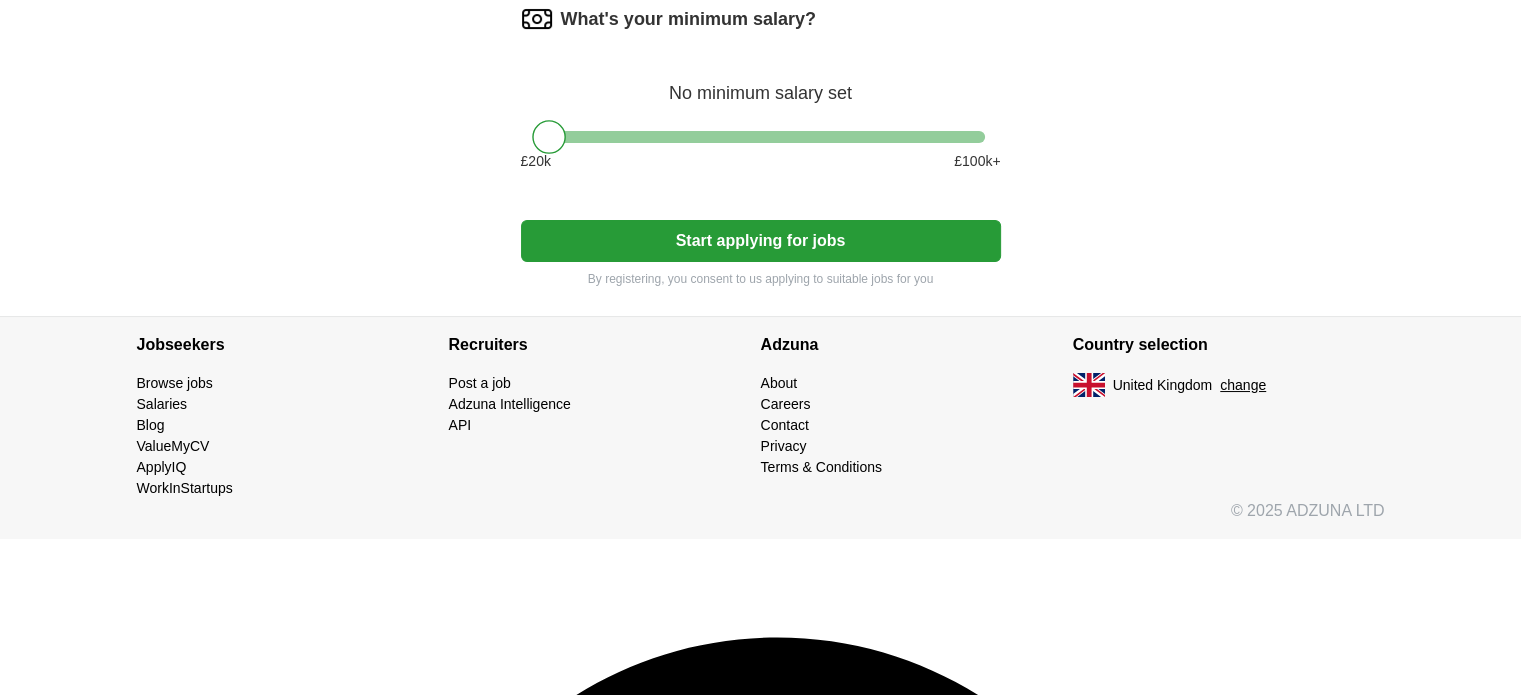 click at bounding box center [761, -116] 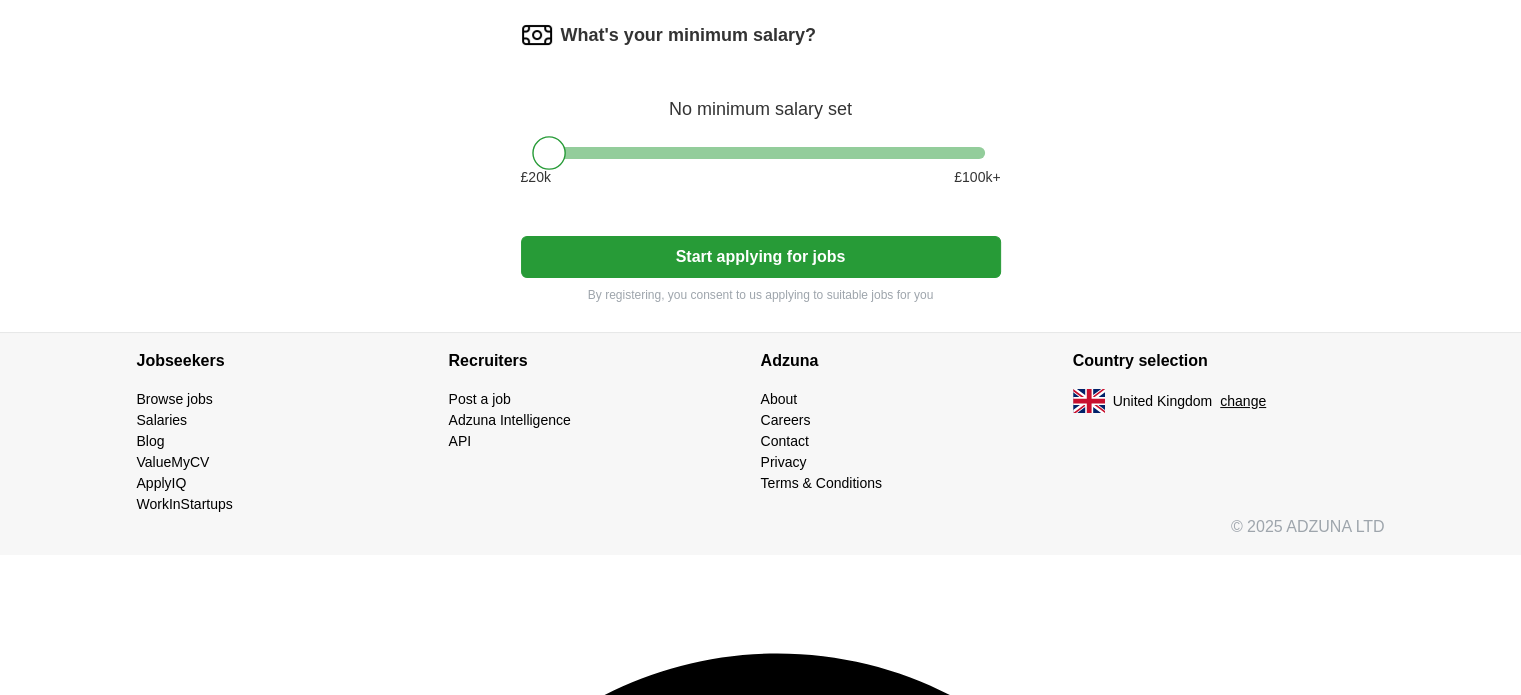 click on "25 mile radius" at bounding box center [761, -42] 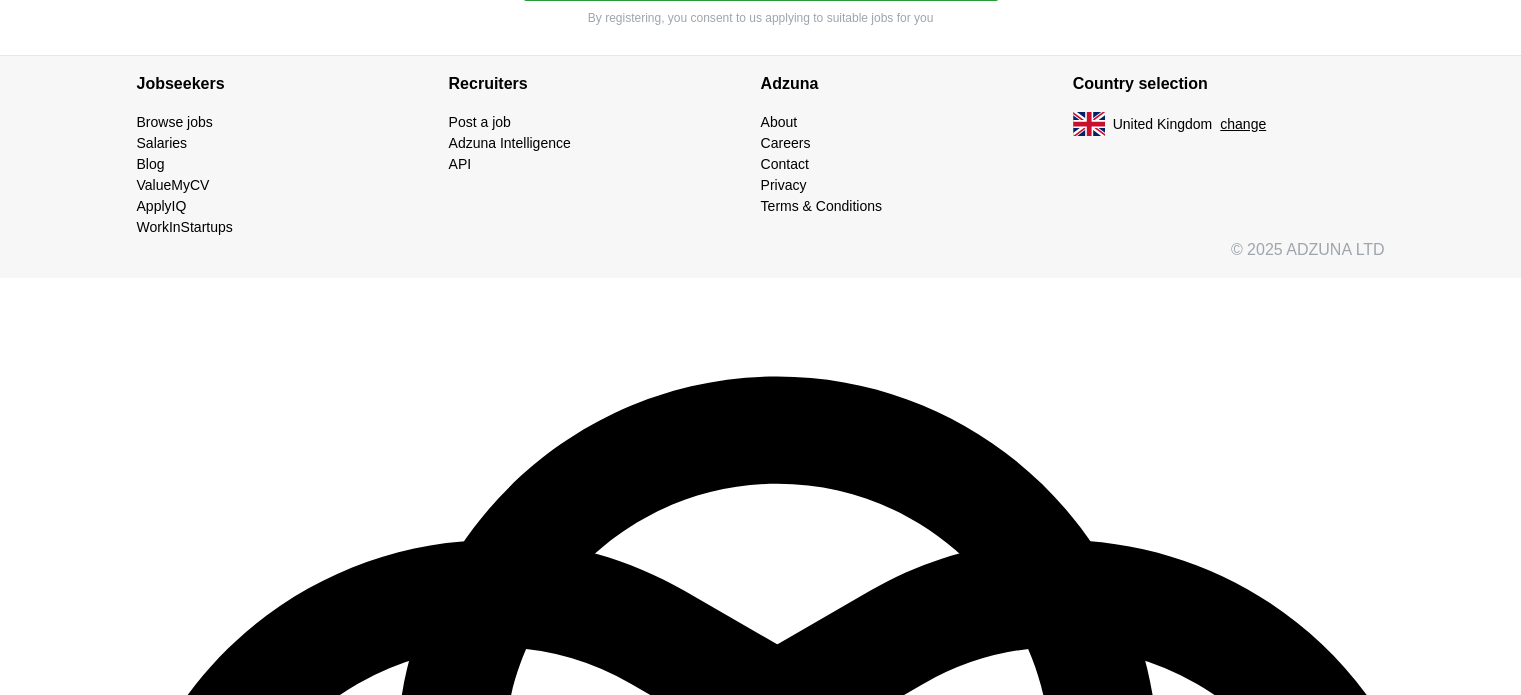 scroll, scrollTop: 1700, scrollLeft: 0, axis: vertical 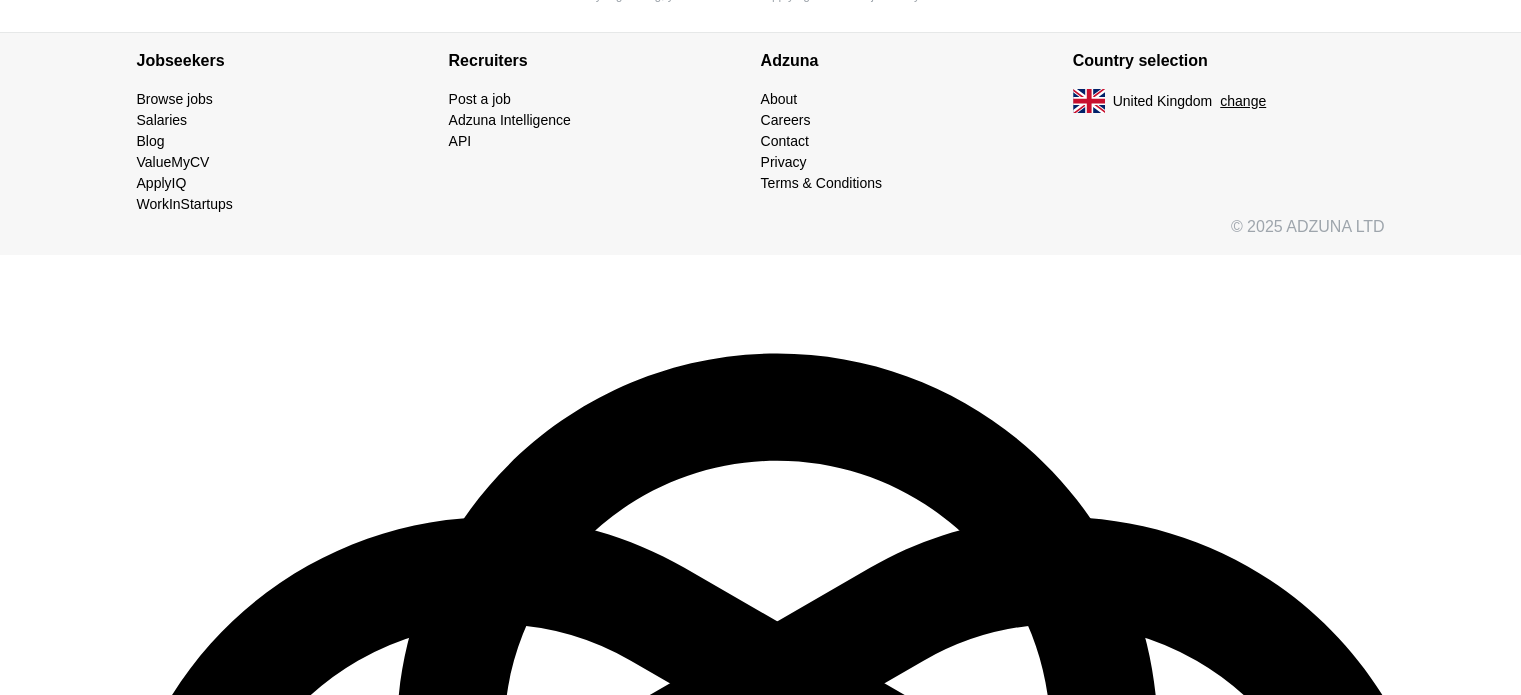 click on "25 mile radius" at bounding box center (588, -171) 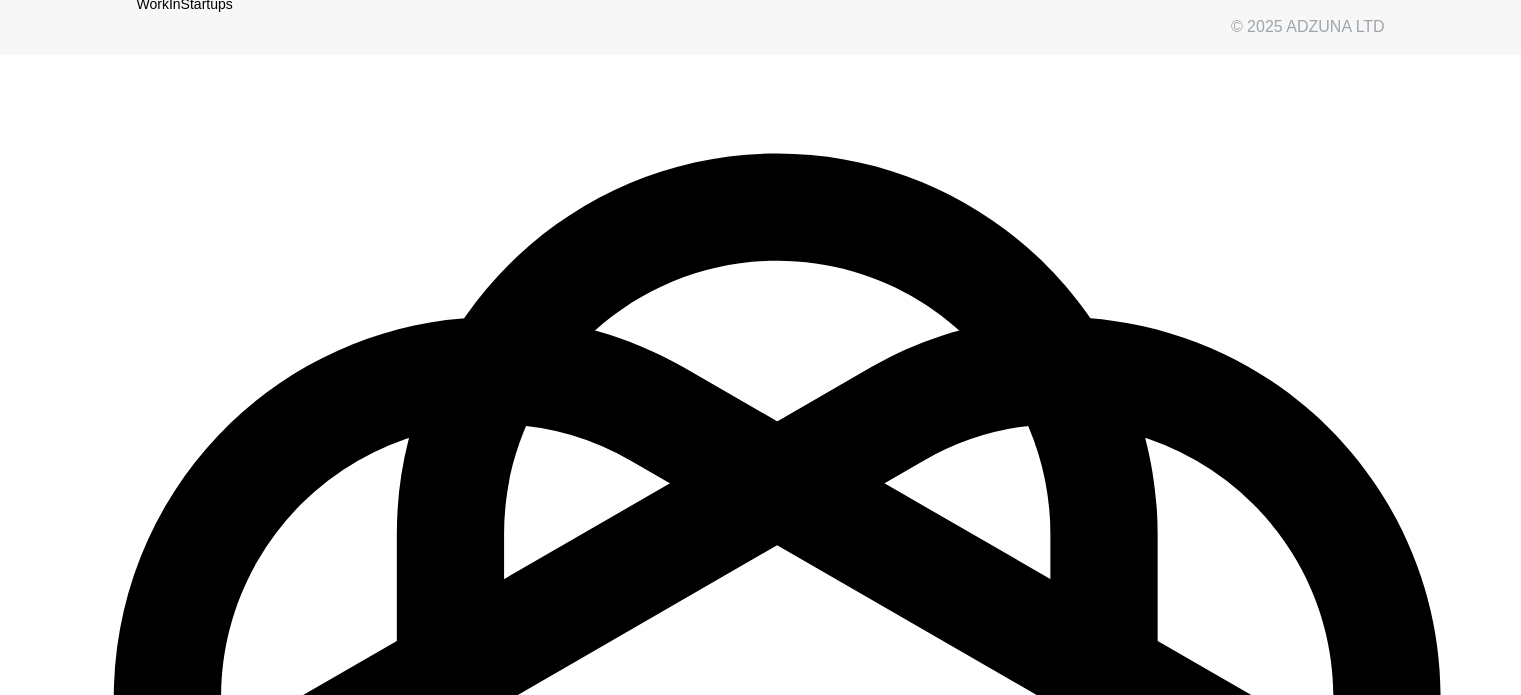 click on "Start applying for jobs" at bounding box center (761, -243) 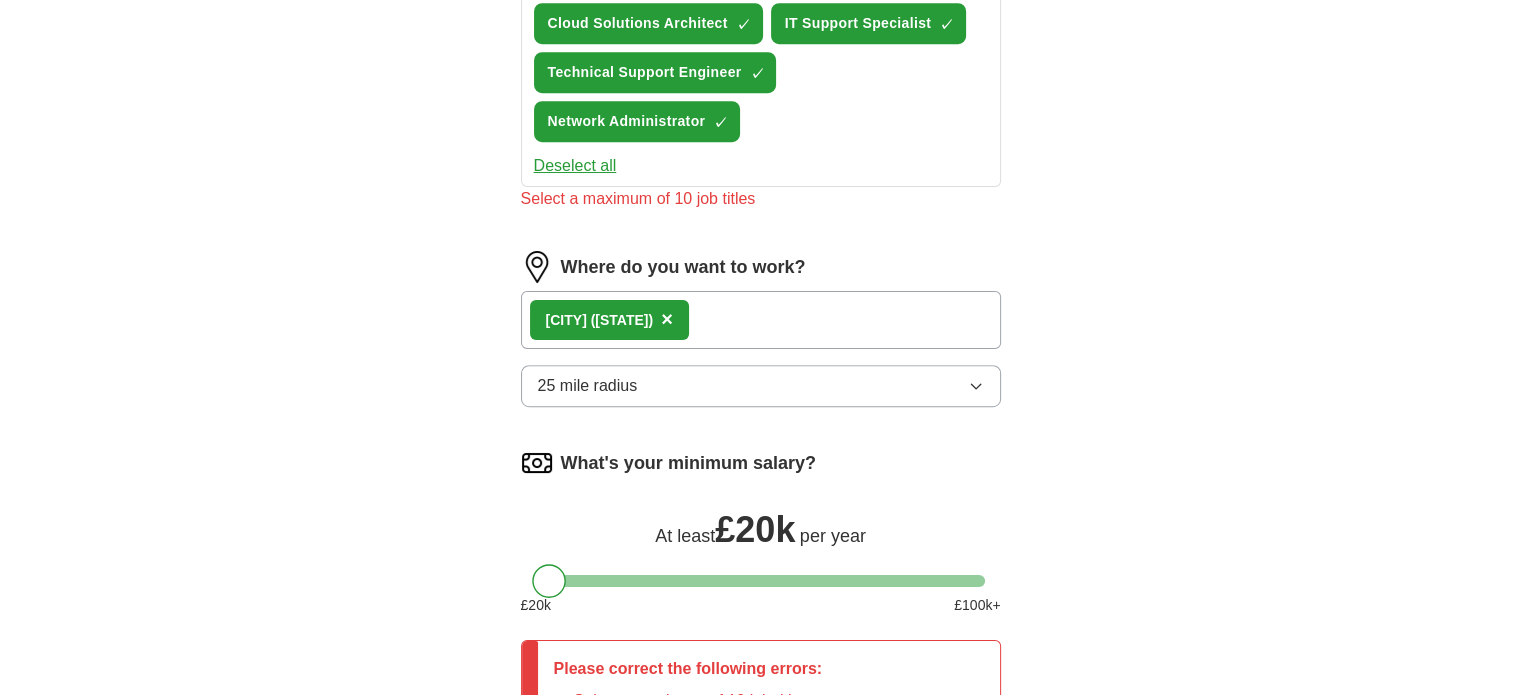 scroll, scrollTop: 1030, scrollLeft: 0, axis: vertical 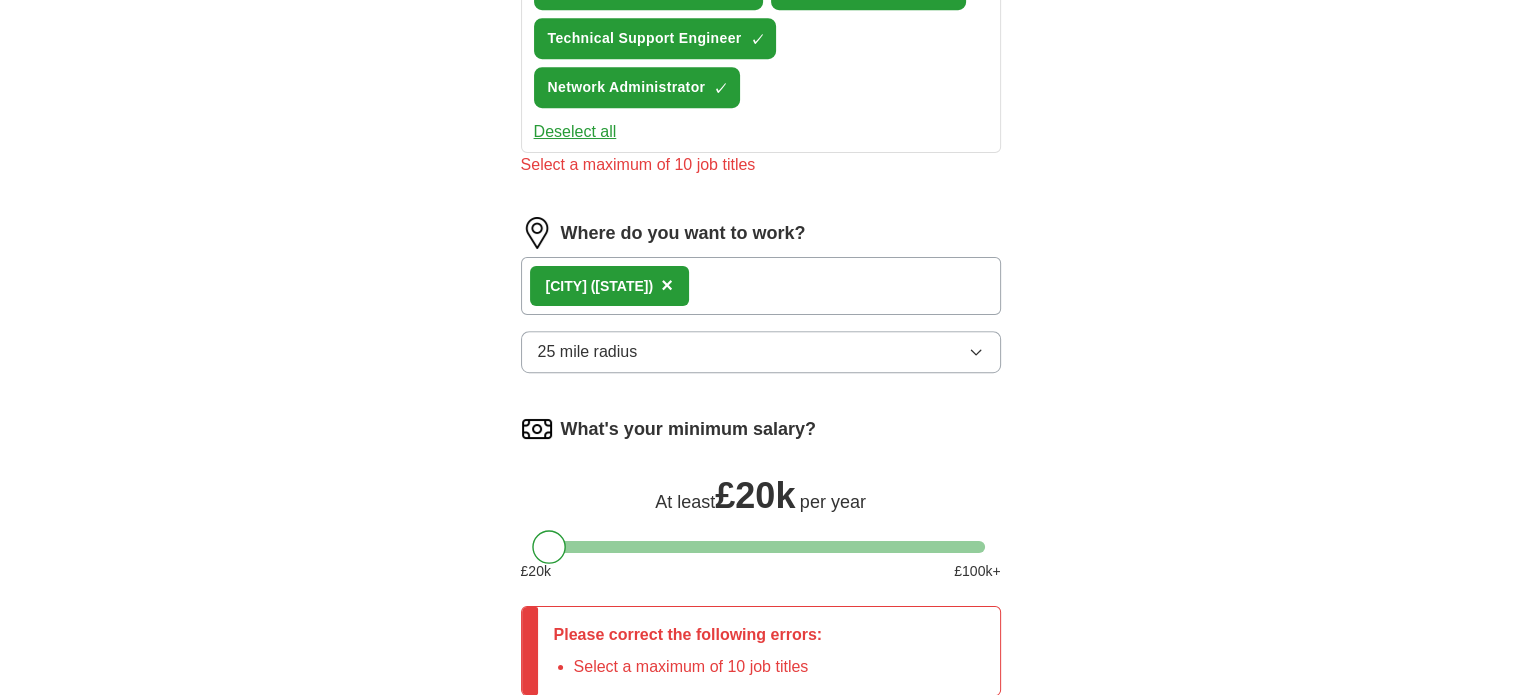 click on "×" at bounding box center [0, 0] 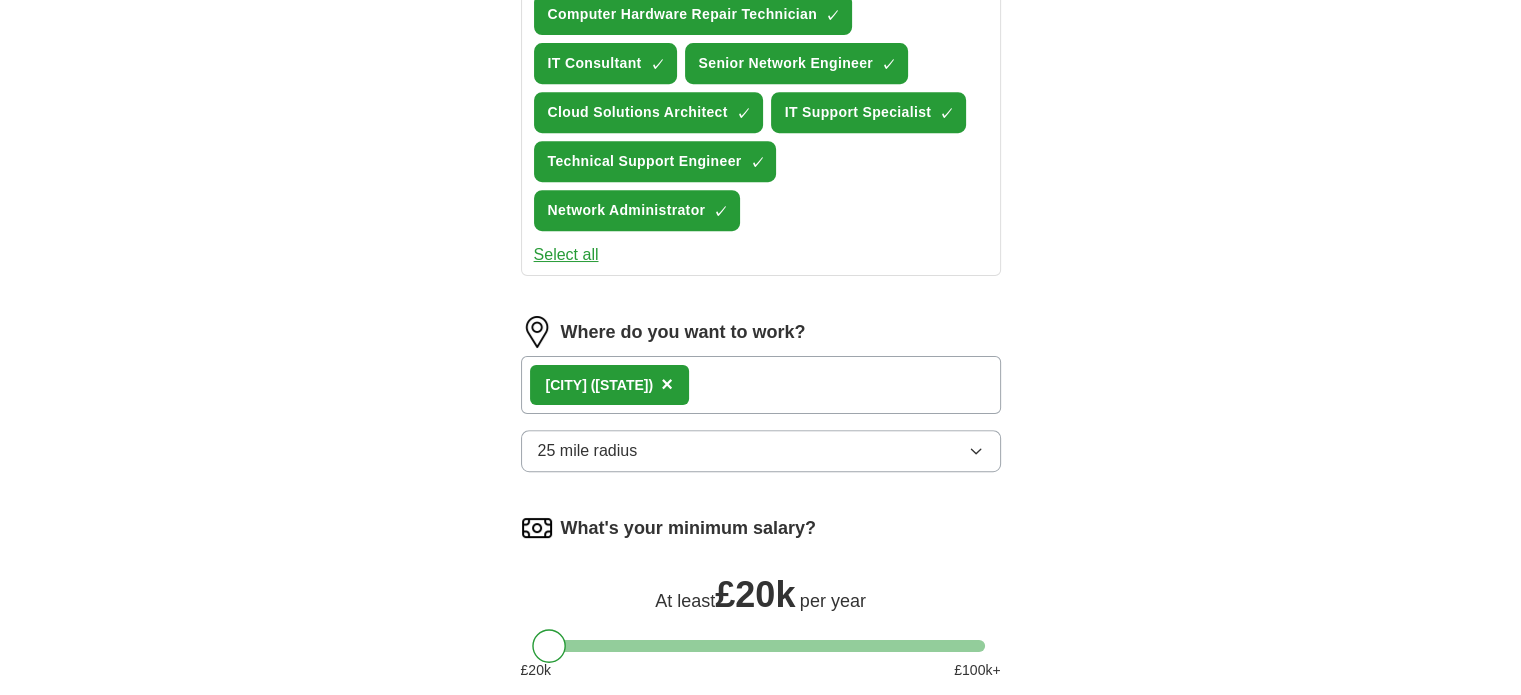 scroll, scrollTop: 1130, scrollLeft: 0, axis: vertical 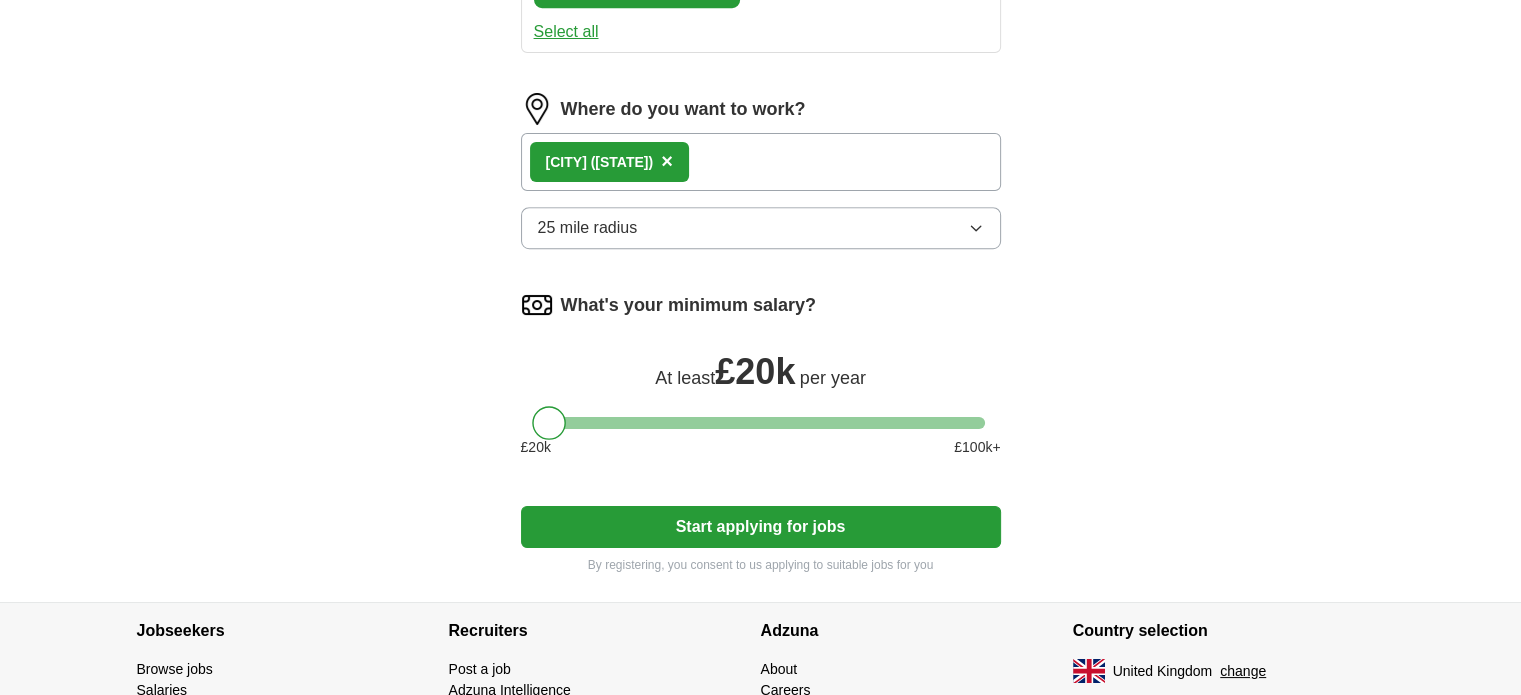 click on "×" at bounding box center (0, 0) 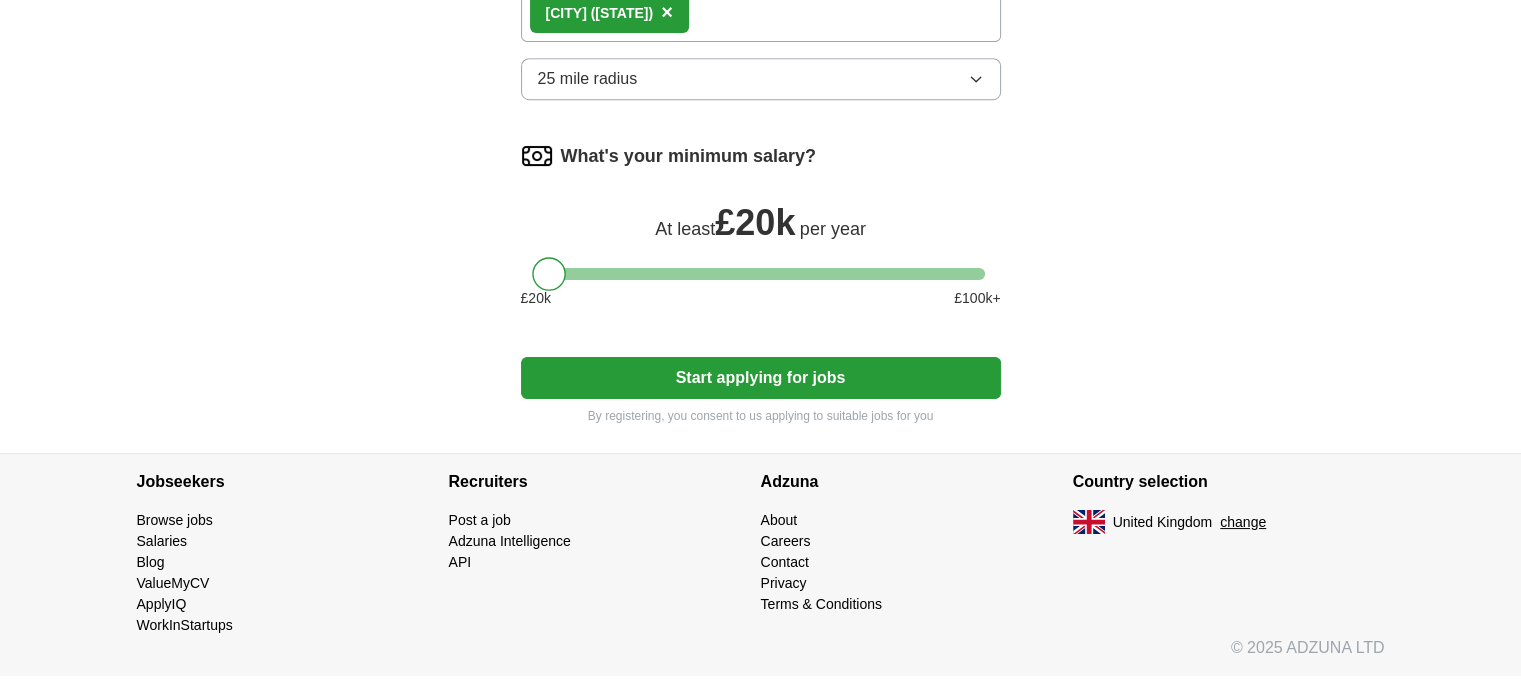 scroll, scrollTop: 1730, scrollLeft: 0, axis: vertical 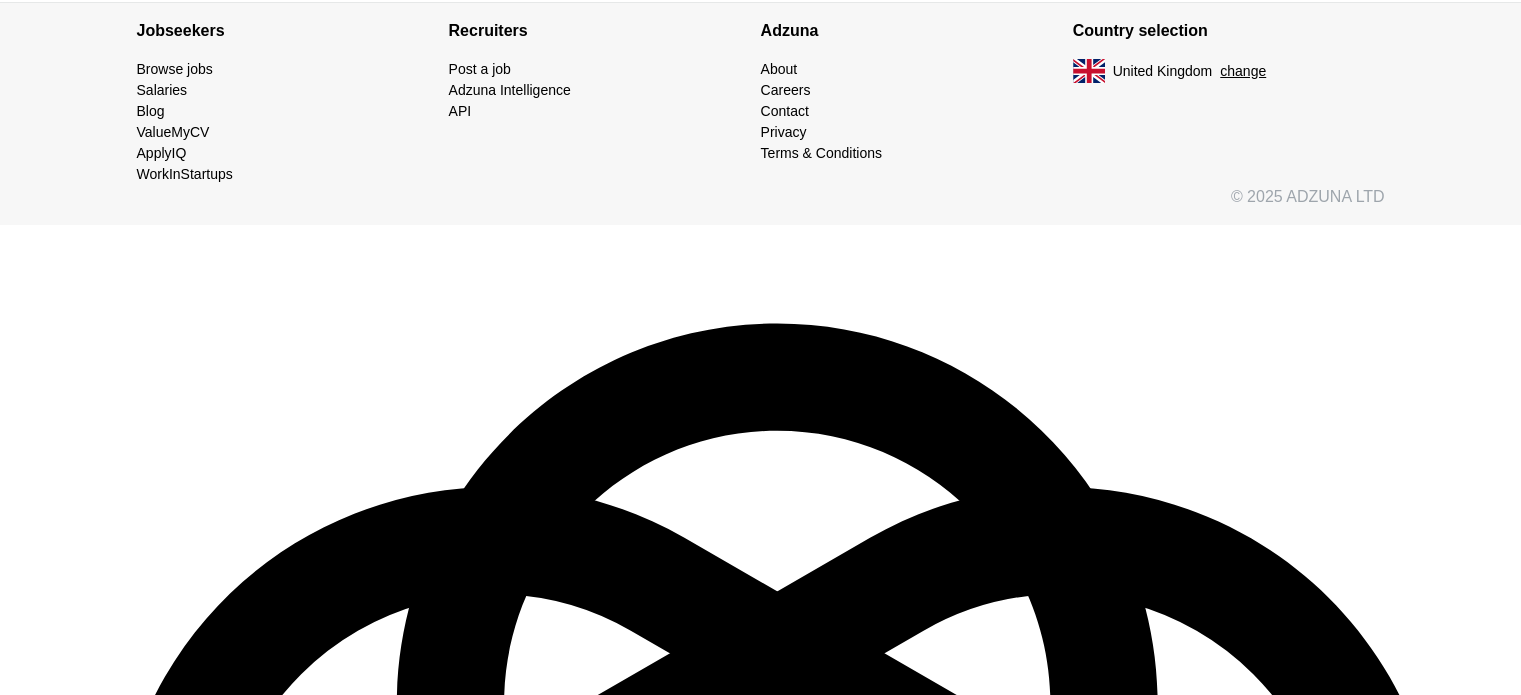 click on "Start applying for jobs" at bounding box center (761, -73) 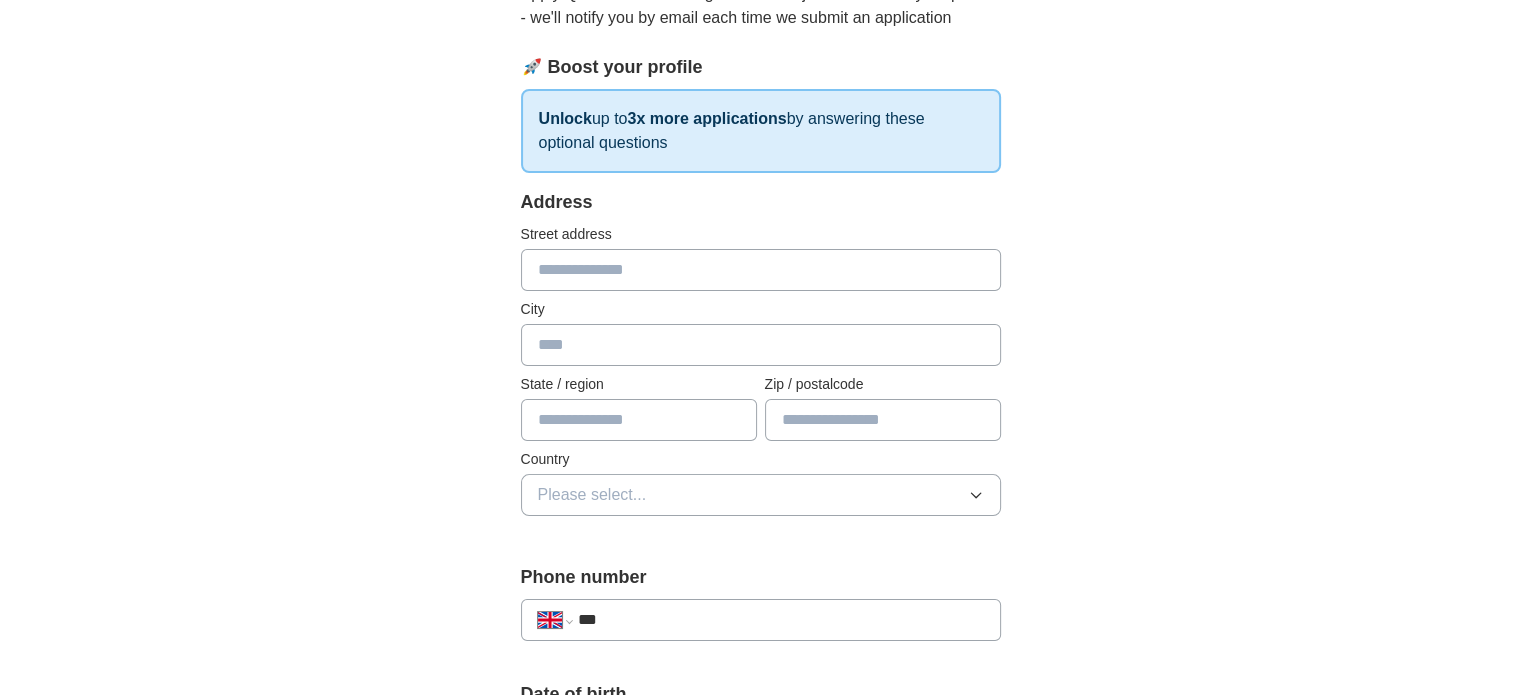 scroll, scrollTop: 300, scrollLeft: 0, axis: vertical 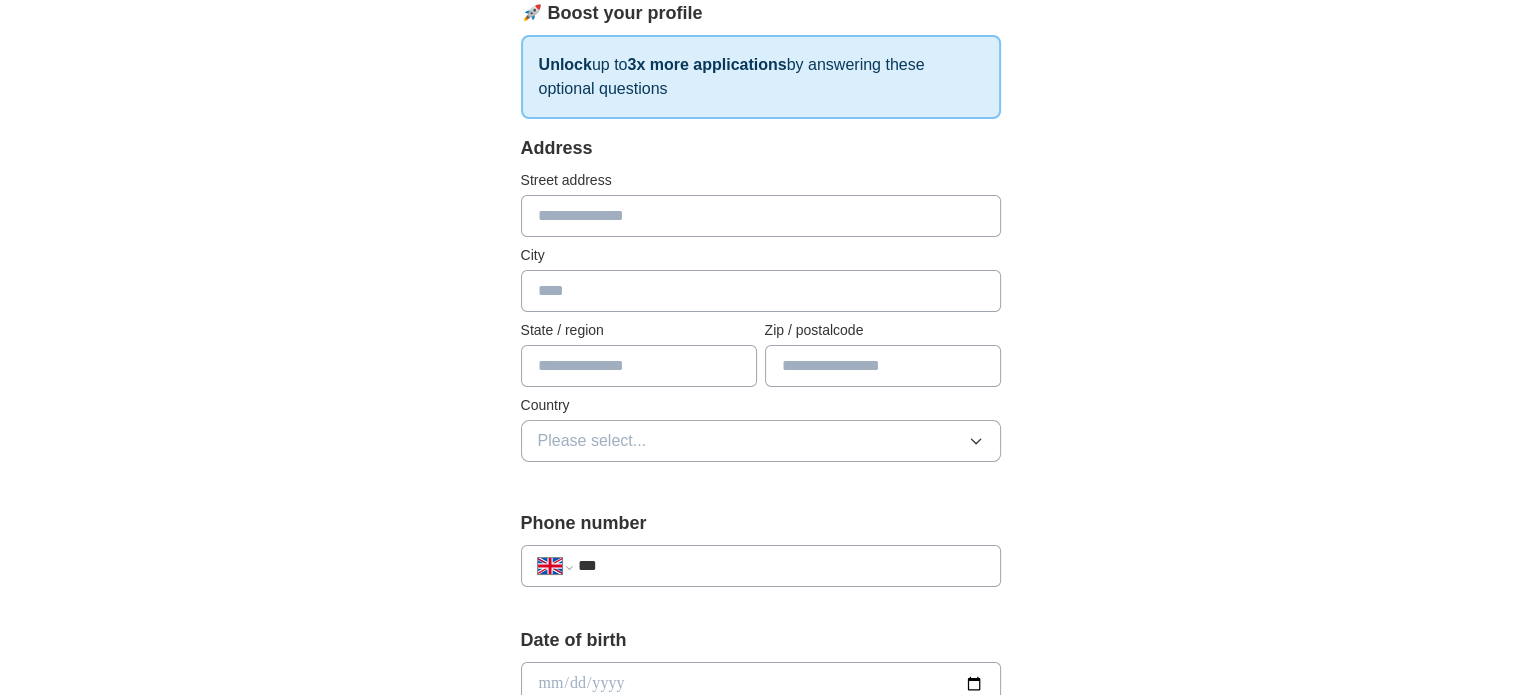 click at bounding box center [761, 216] 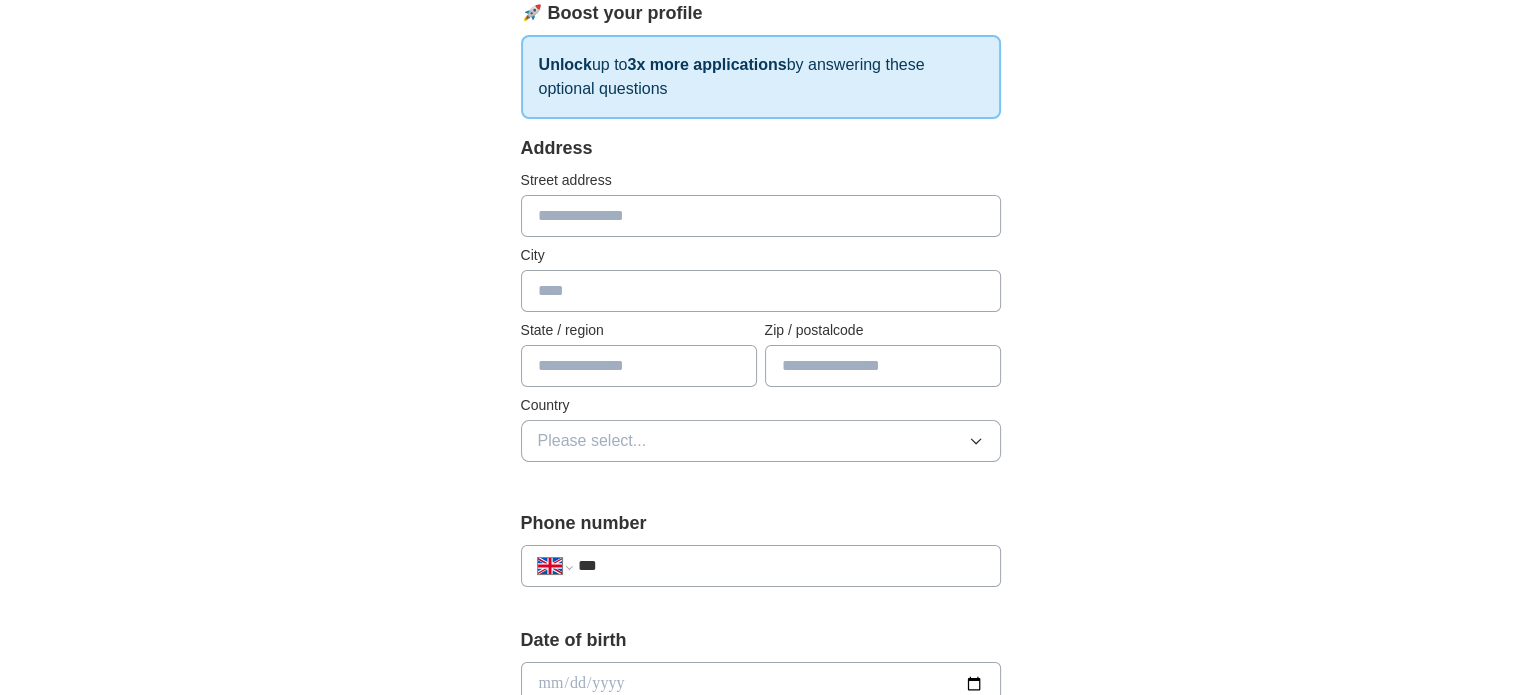 type on "**********" 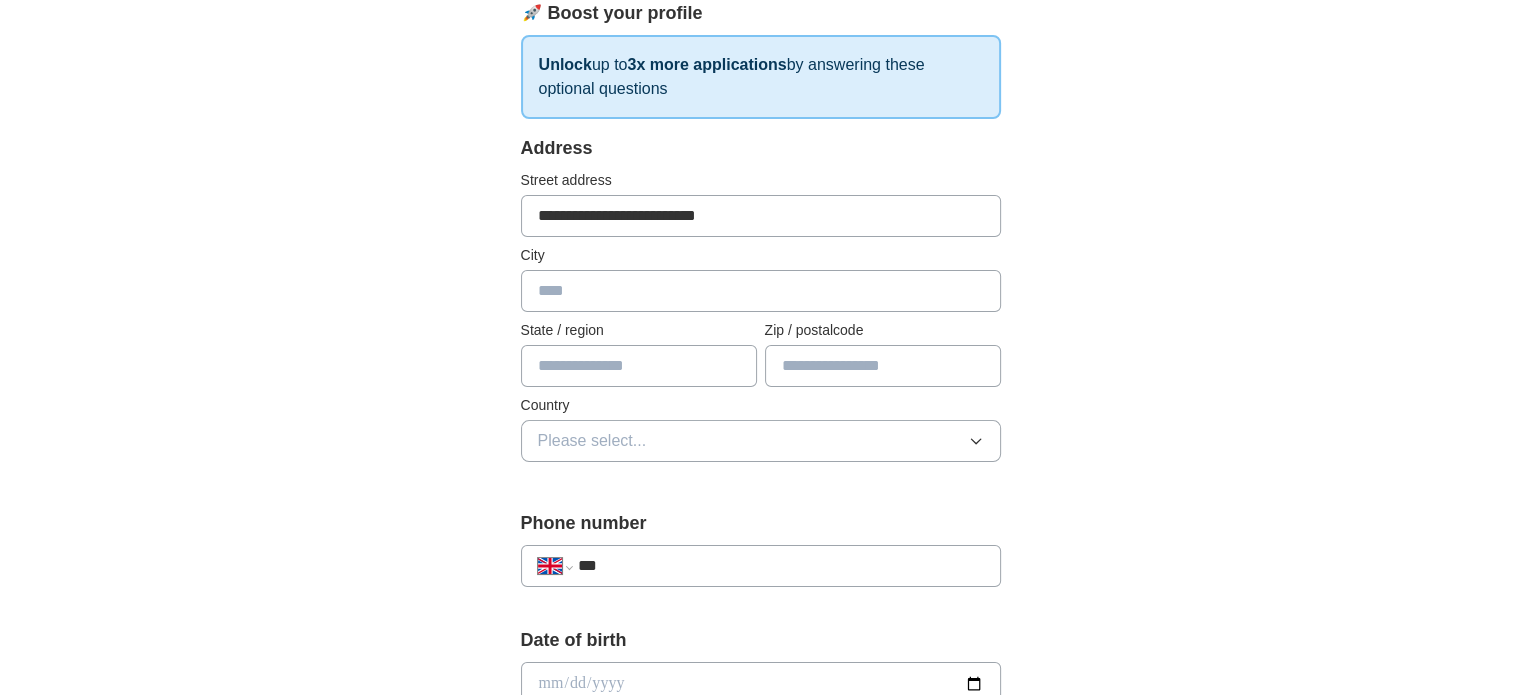 type on "*********" 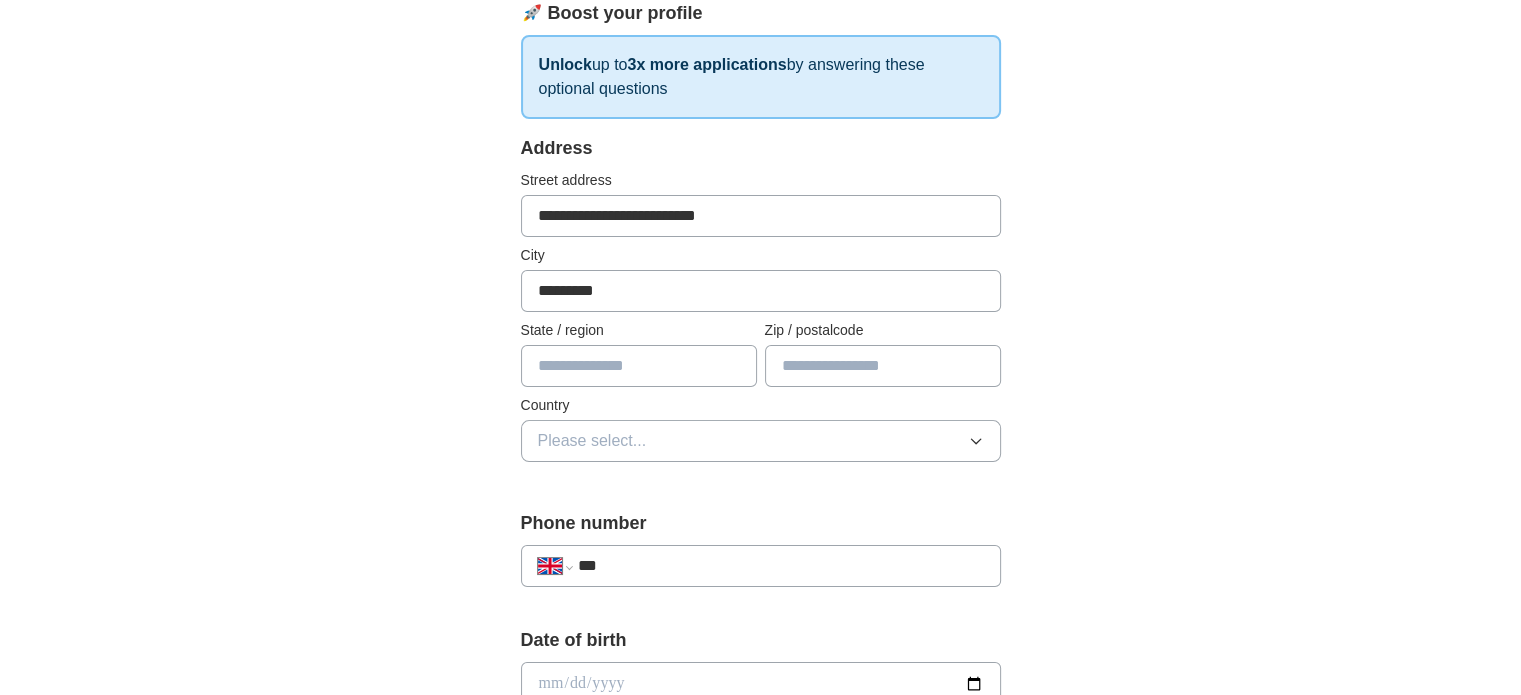type on "**********" 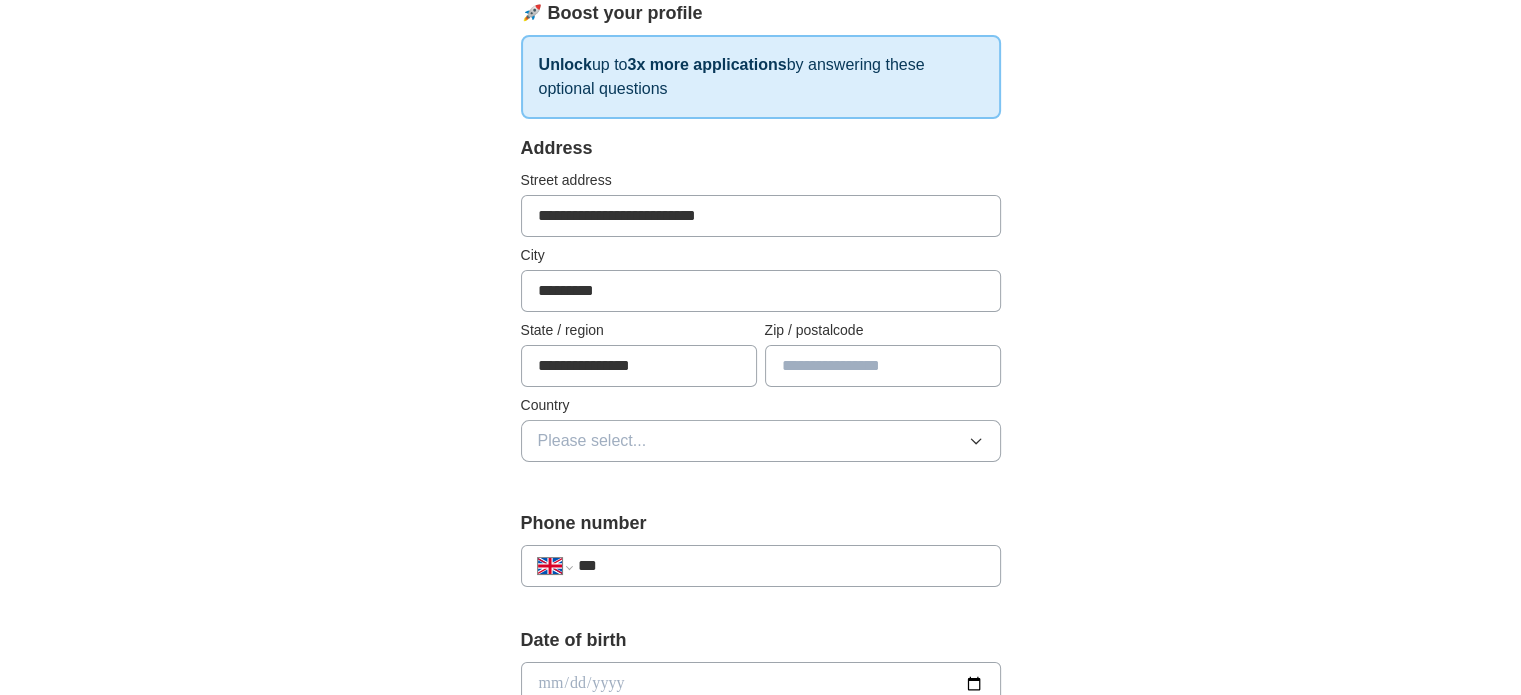 type on "******" 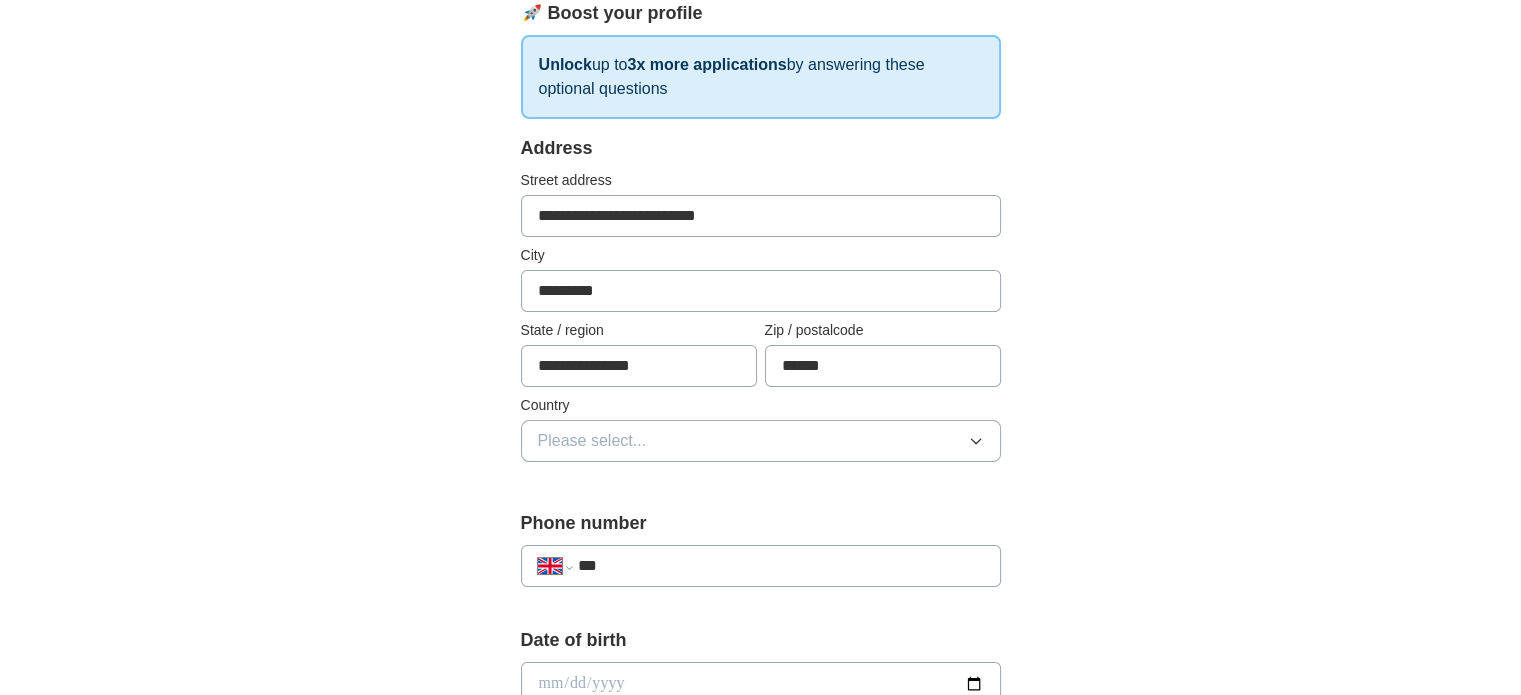 scroll, scrollTop: 600, scrollLeft: 0, axis: vertical 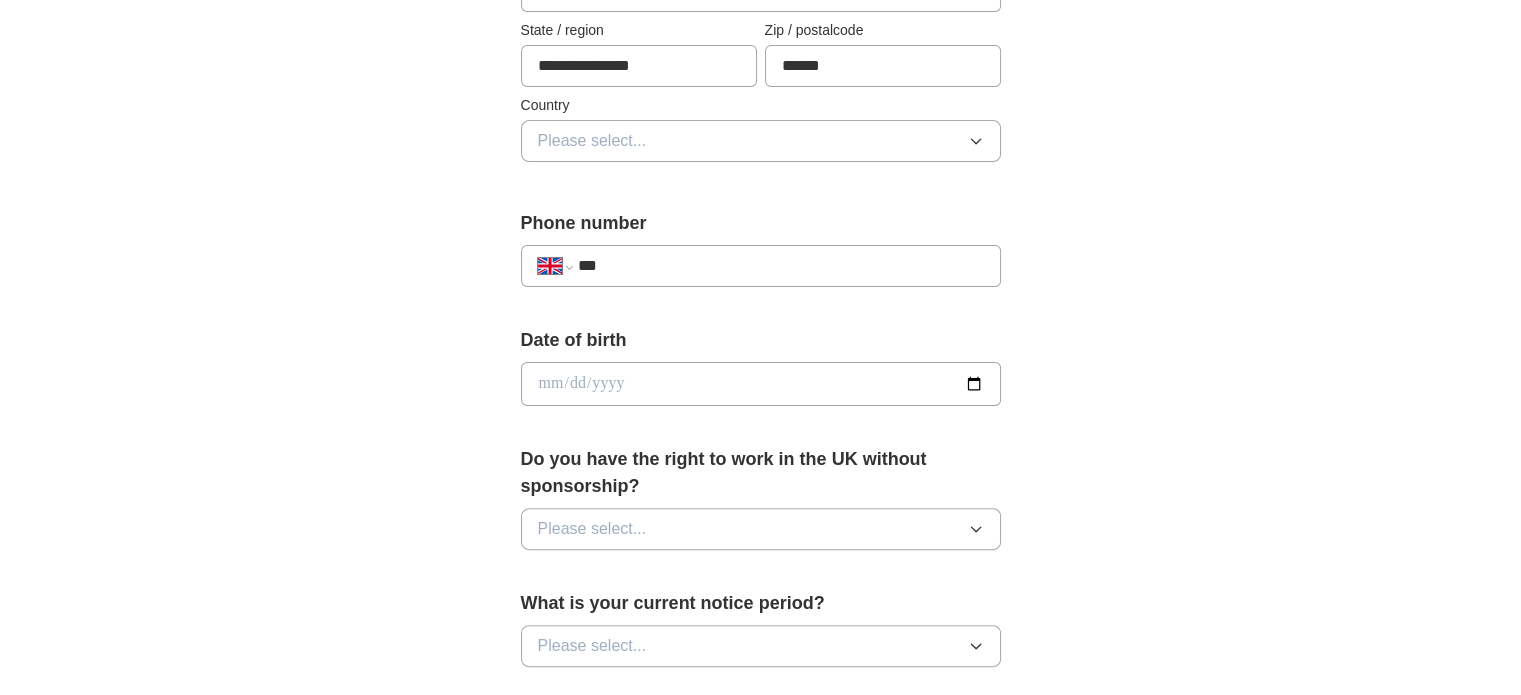 click on "Please select..." at bounding box center [592, 141] 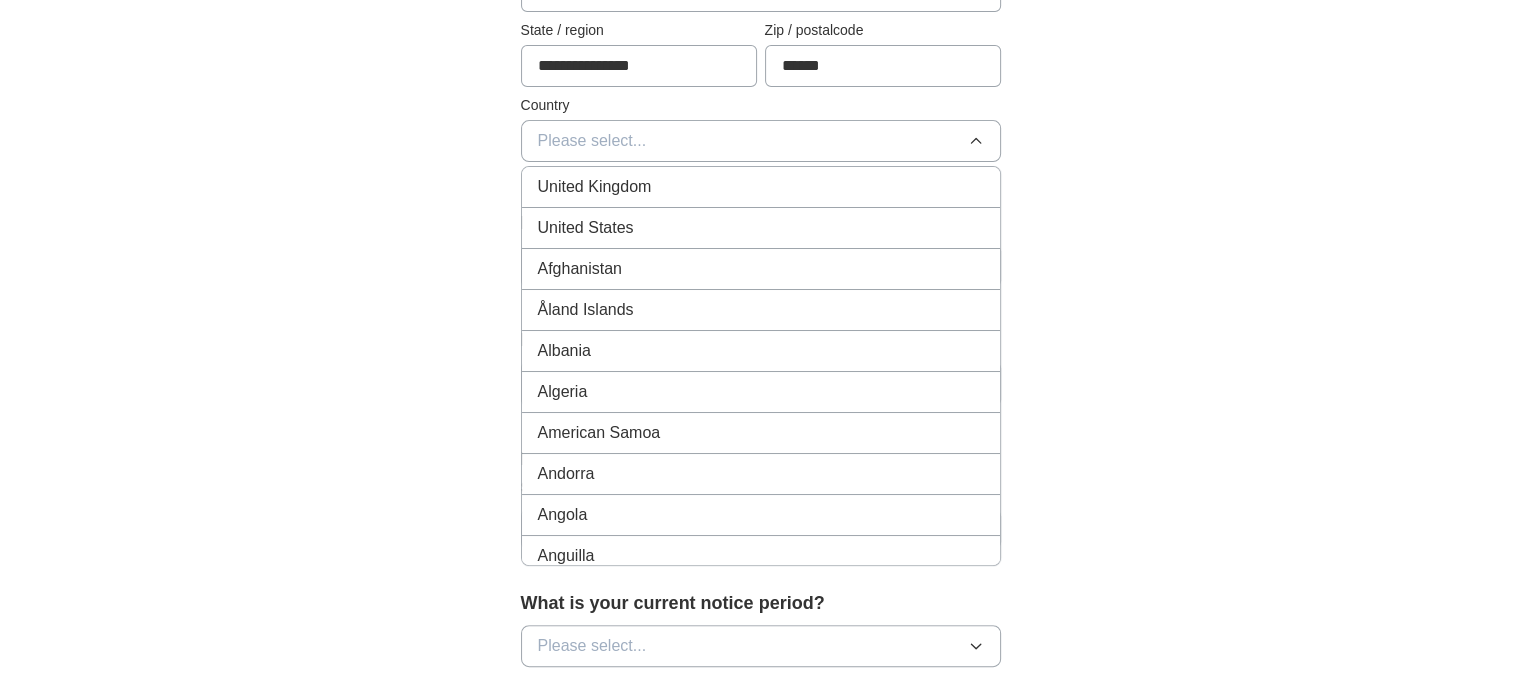 click on "United Kingdom" at bounding box center [595, 187] 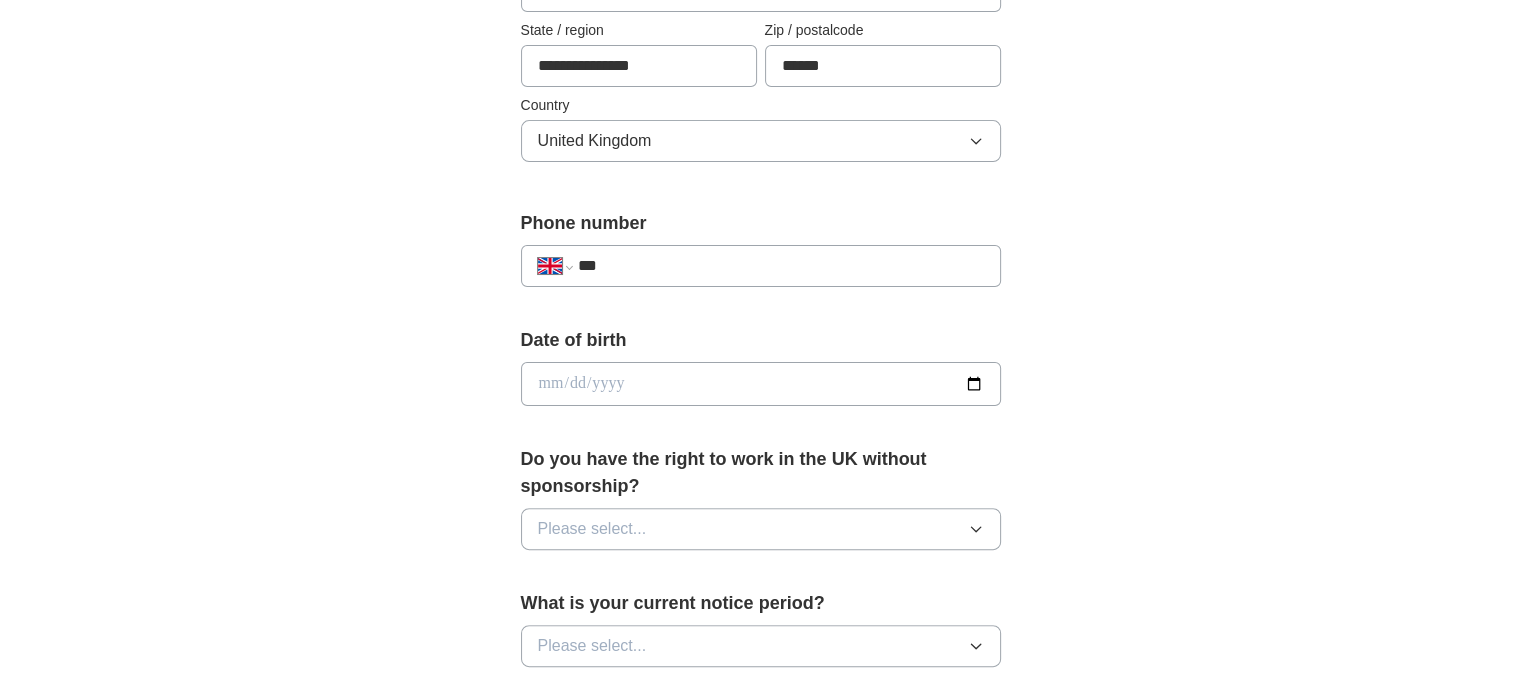 click on "**********" at bounding box center (761, 266) 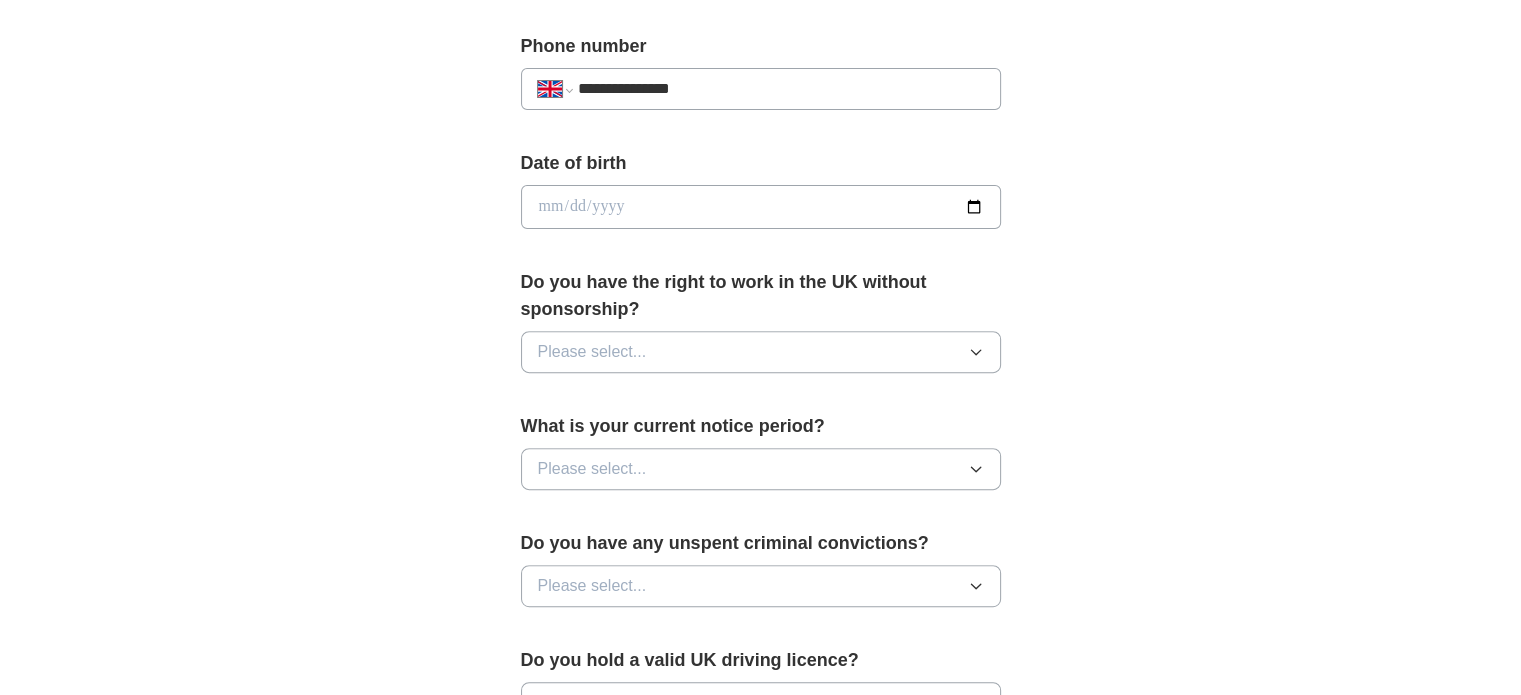 scroll, scrollTop: 800, scrollLeft: 0, axis: vertical 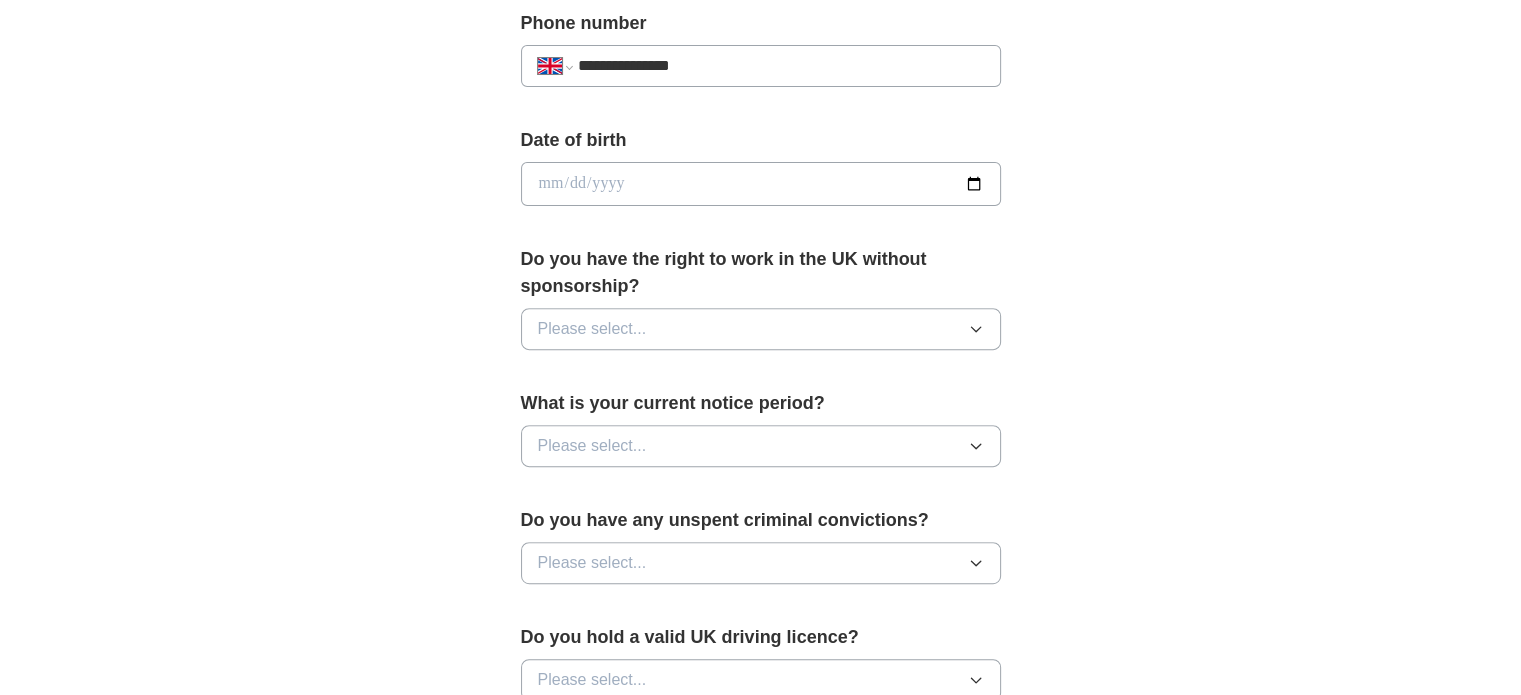 click at bounding box center [761, 184] 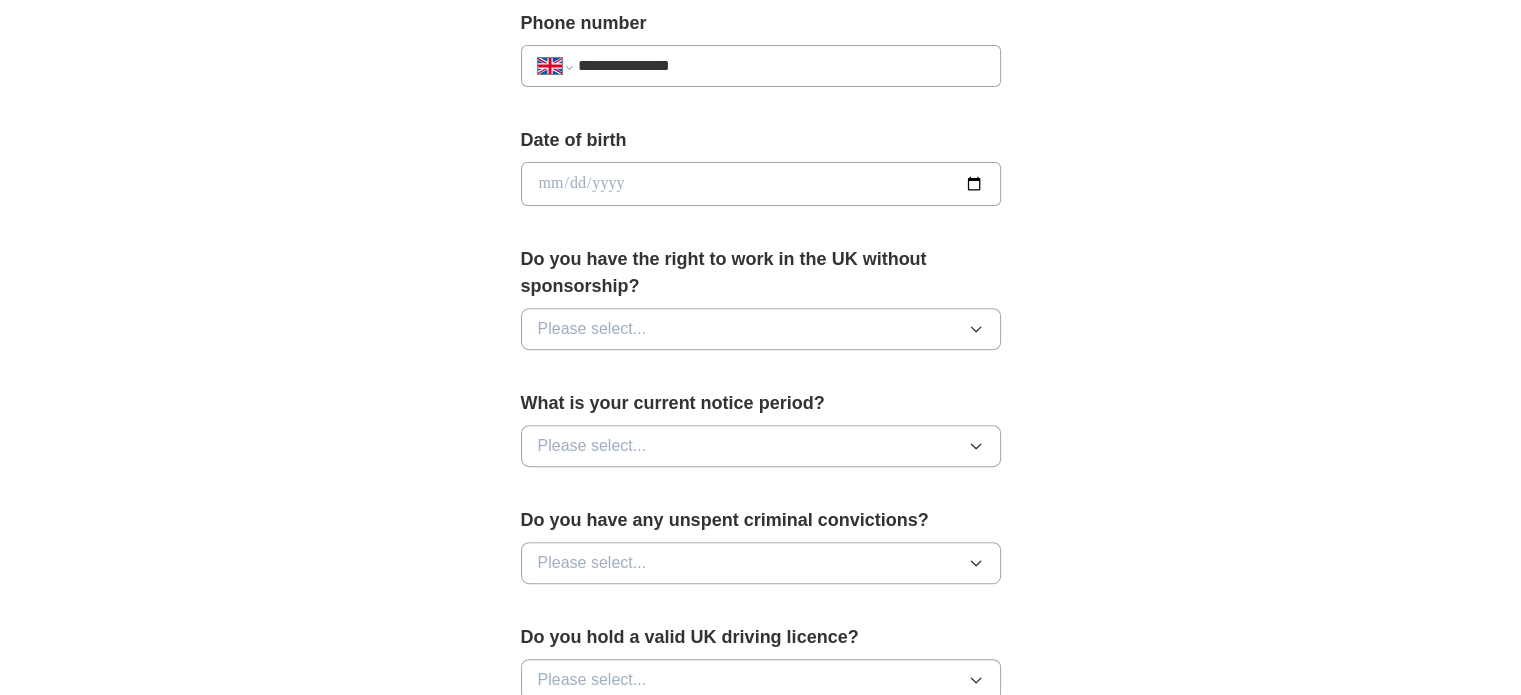 click at bounding box center [761, 184] 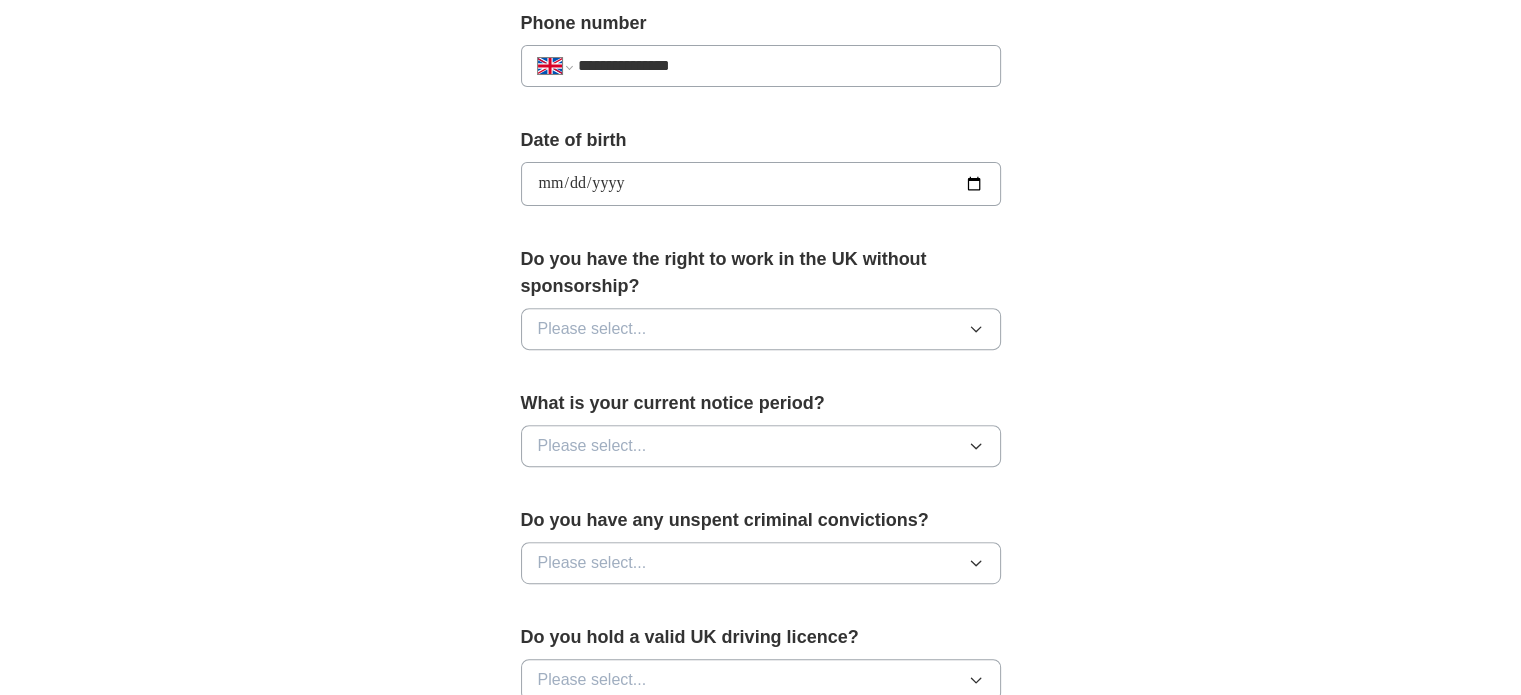 type on "**********" 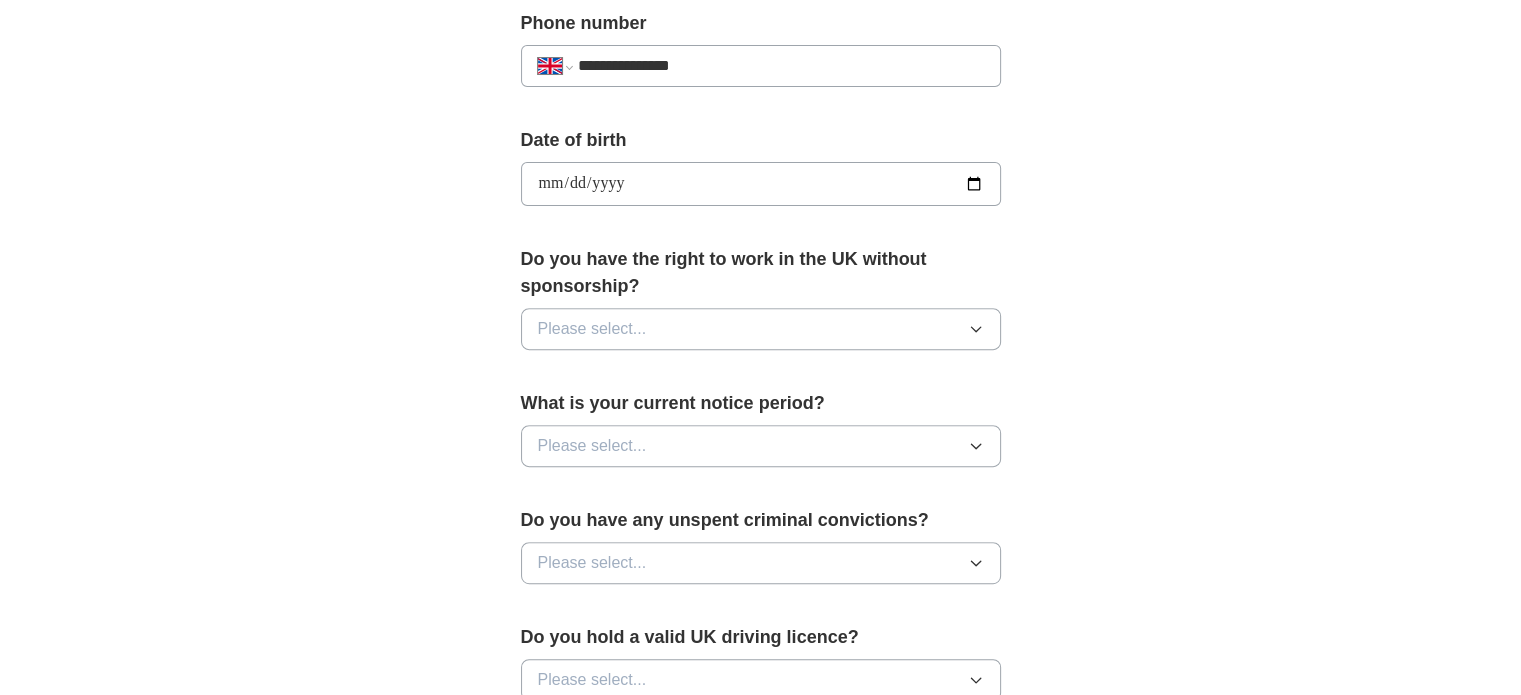 click on "**********" at bounding box center (761, 158) 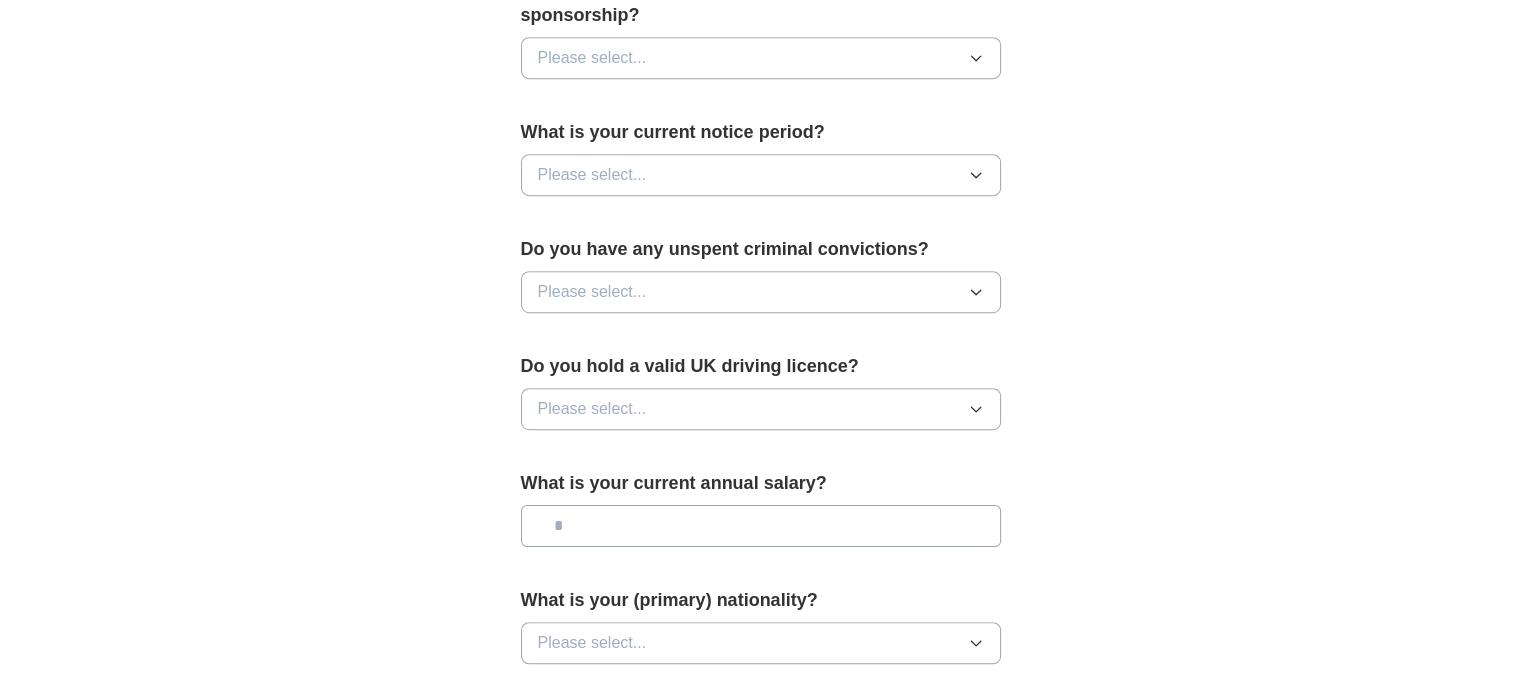 scroll, scrollTop: 1100, scrollLeft: 0, axis: vertical 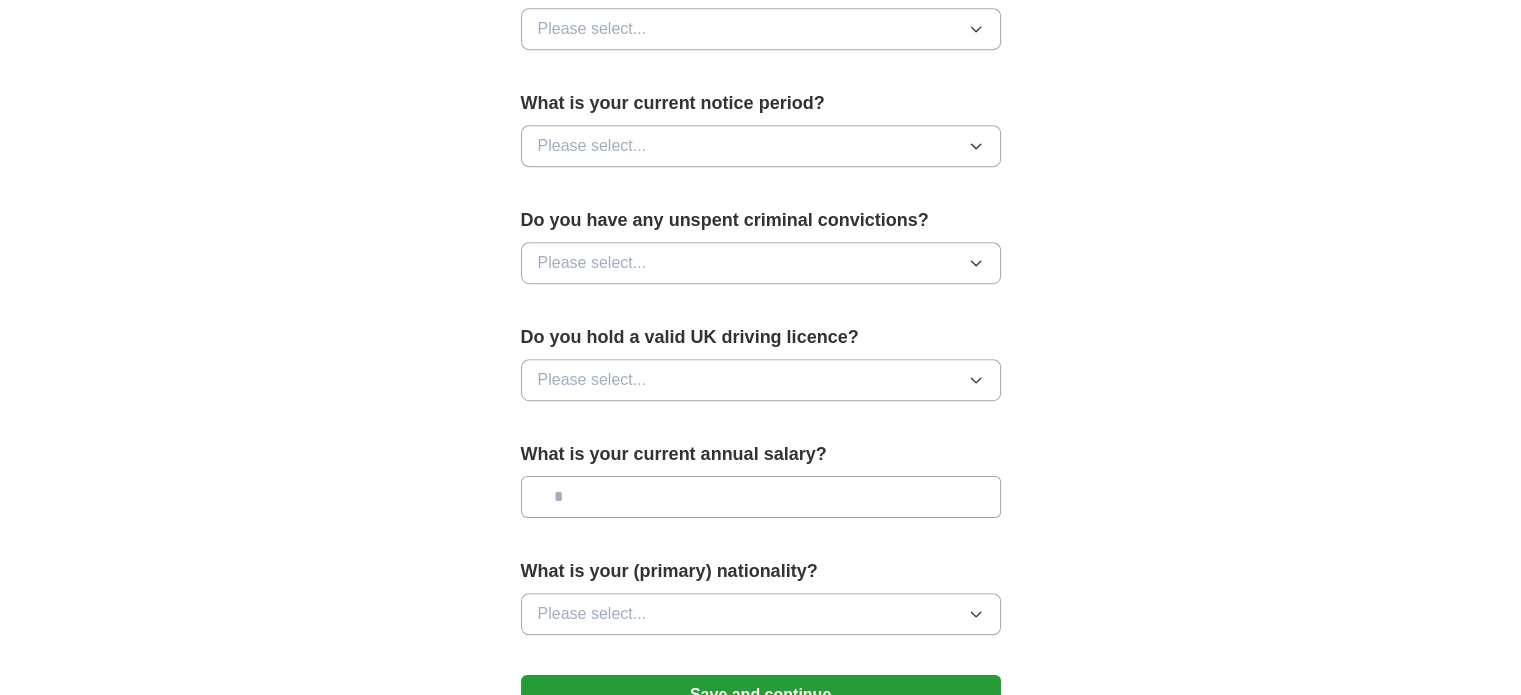 click on "Please select..." at bounding box center [592, 29] 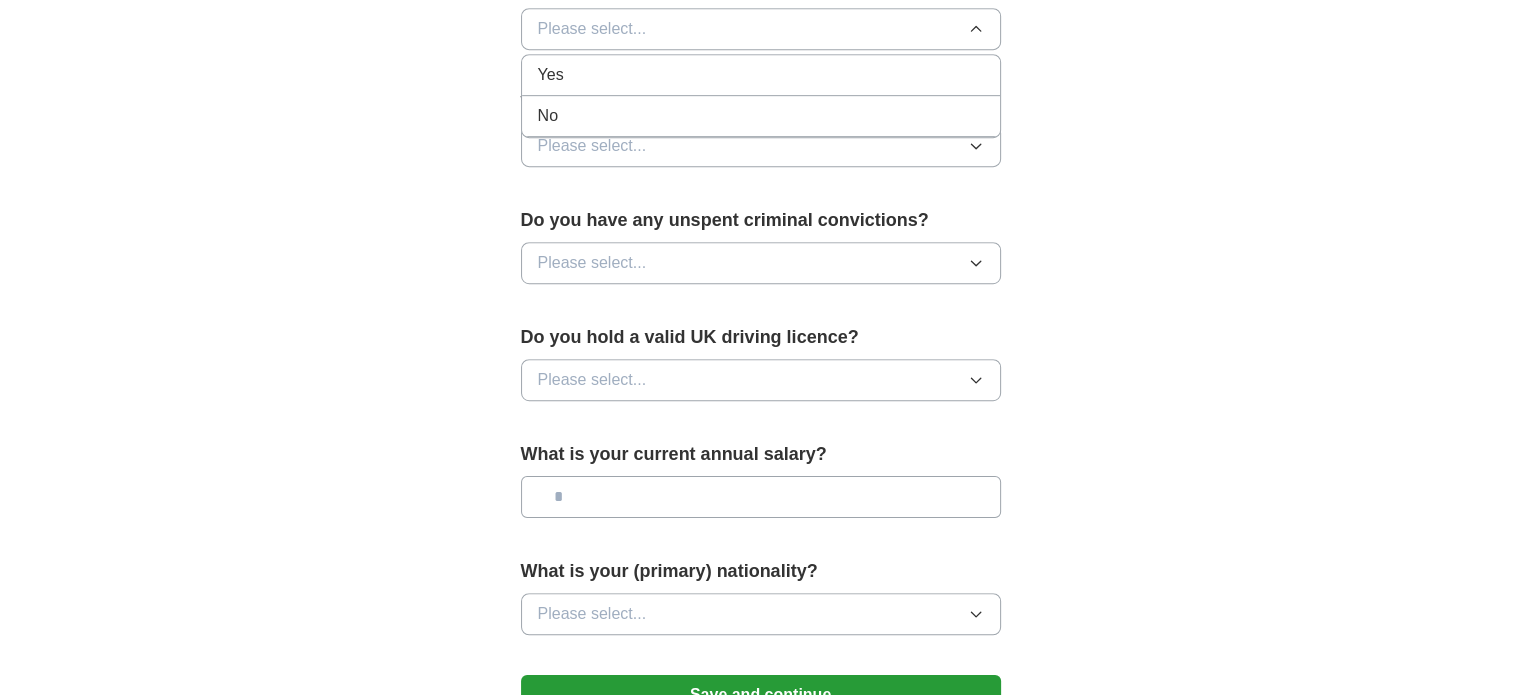 click on "Yes" at bounding box center (761, 75) 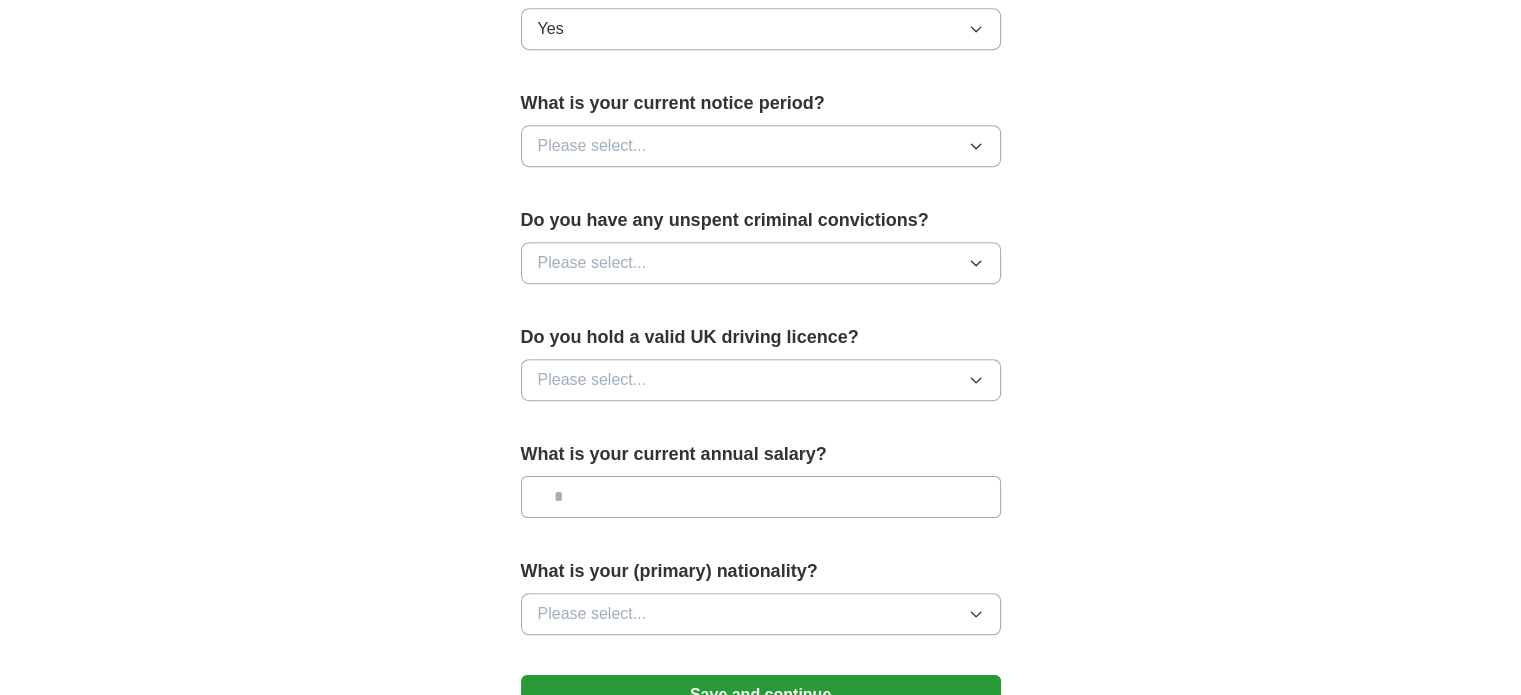 click on "Please select..." at bounding box center [592, 146] 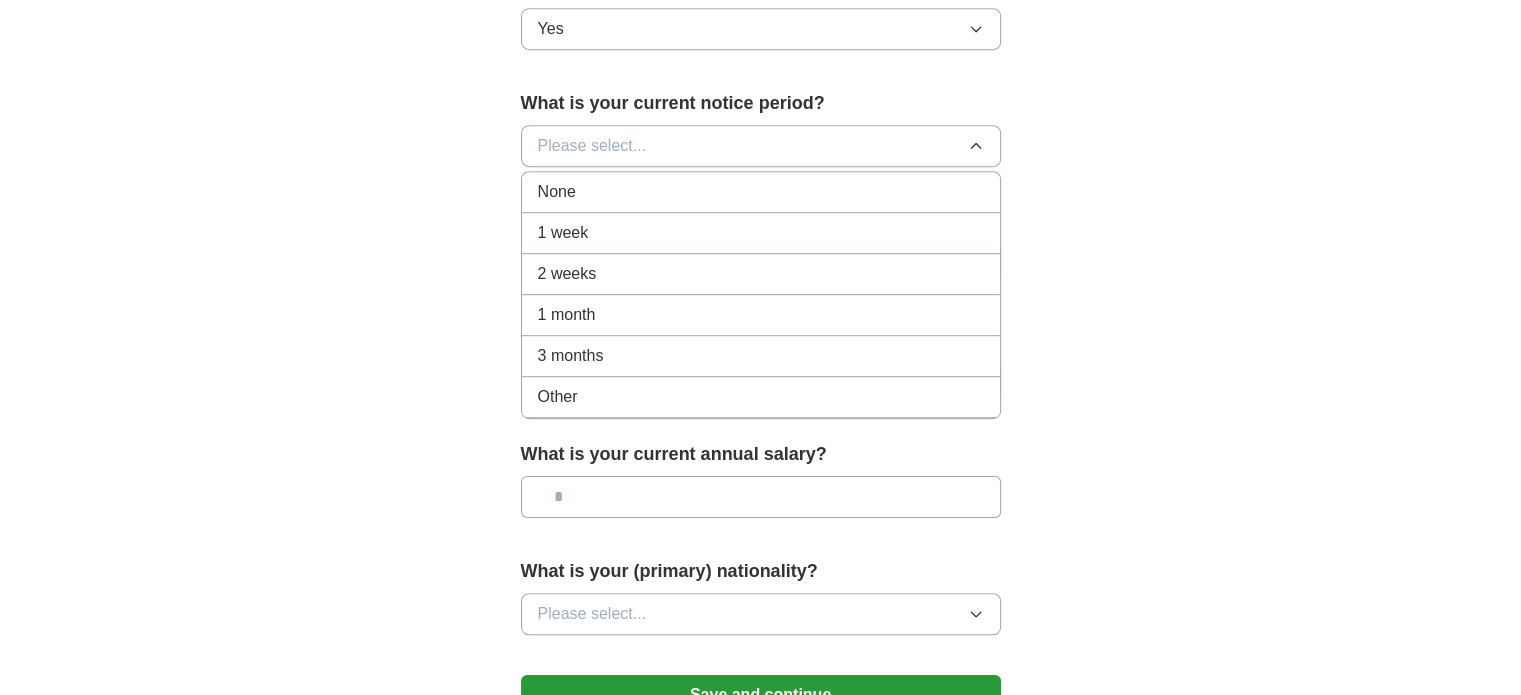 click on "1 week" at bounding box center [761, 233] 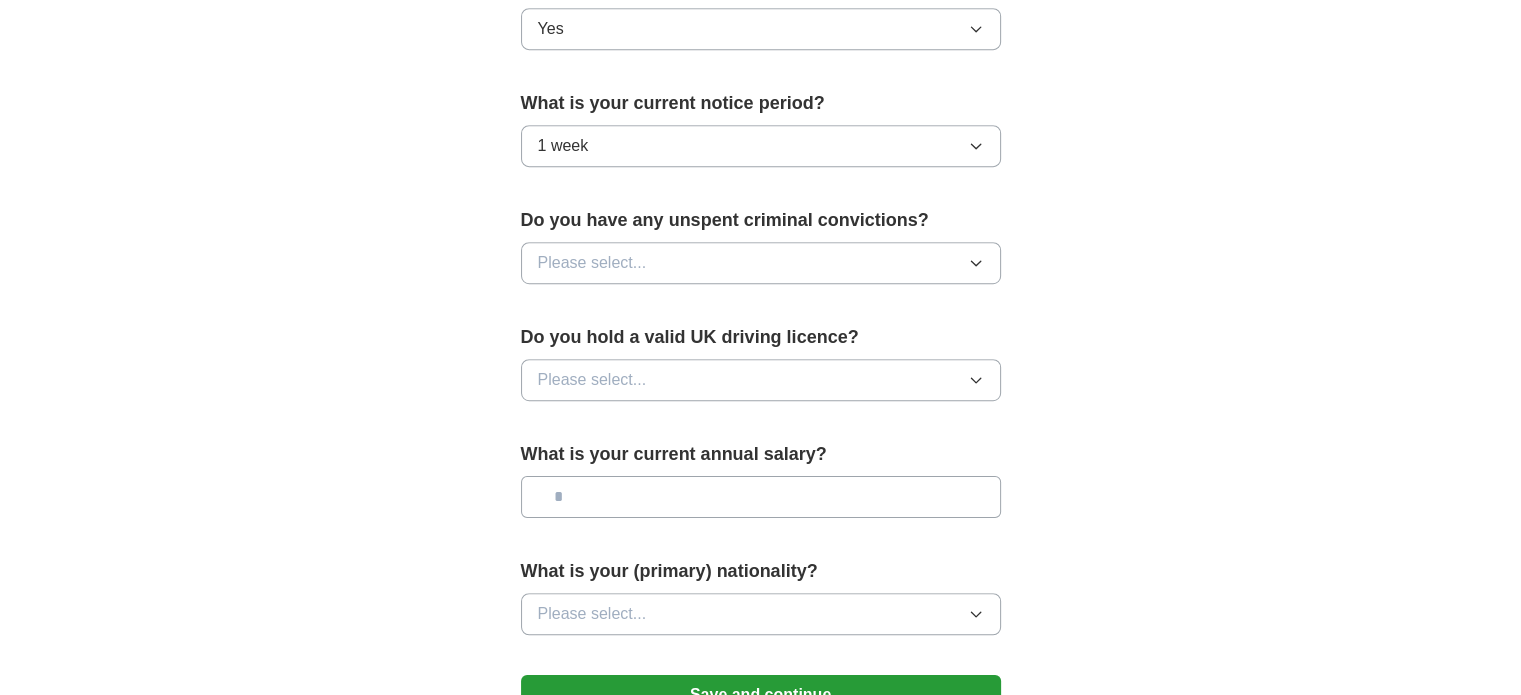 click on "**********" at bounding box center (761, -142) 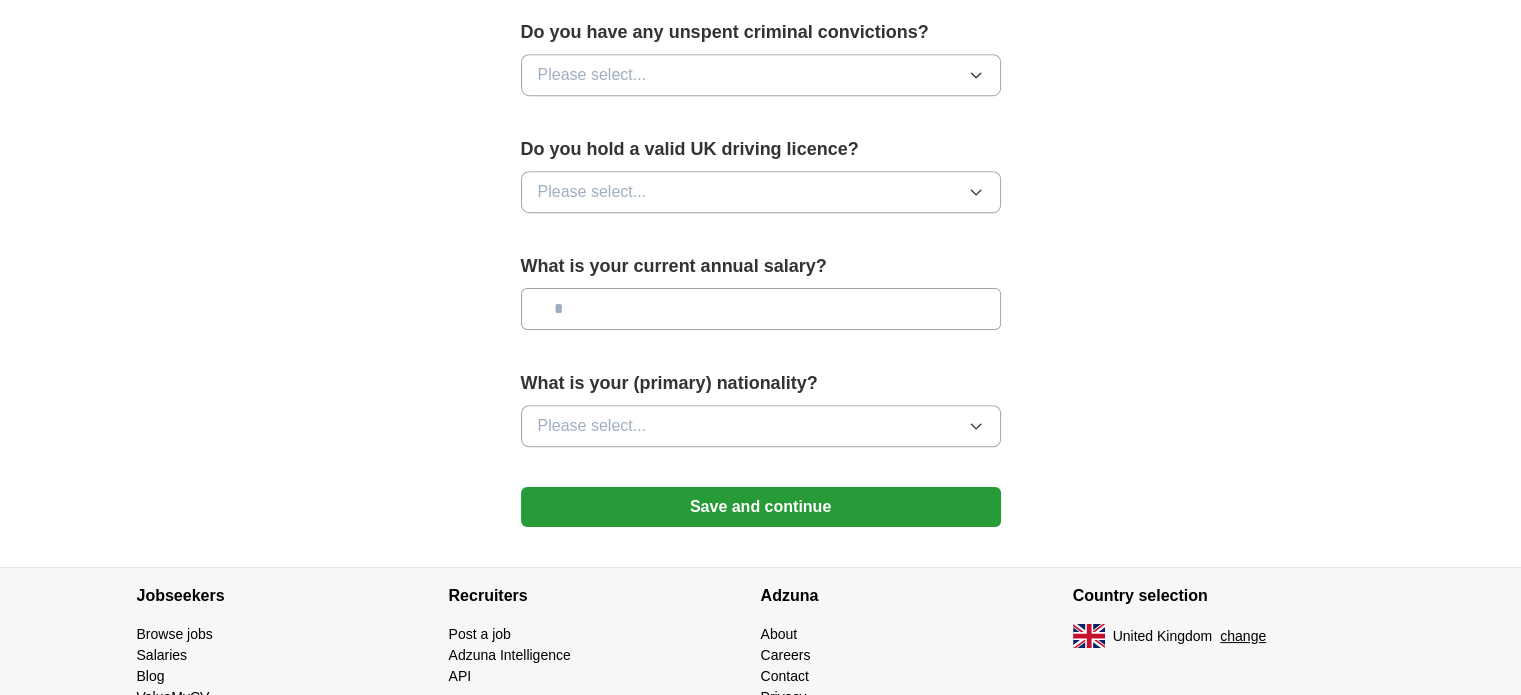 scroll, scrollTop: 1300, scrollLeft: 0, axis: vertical 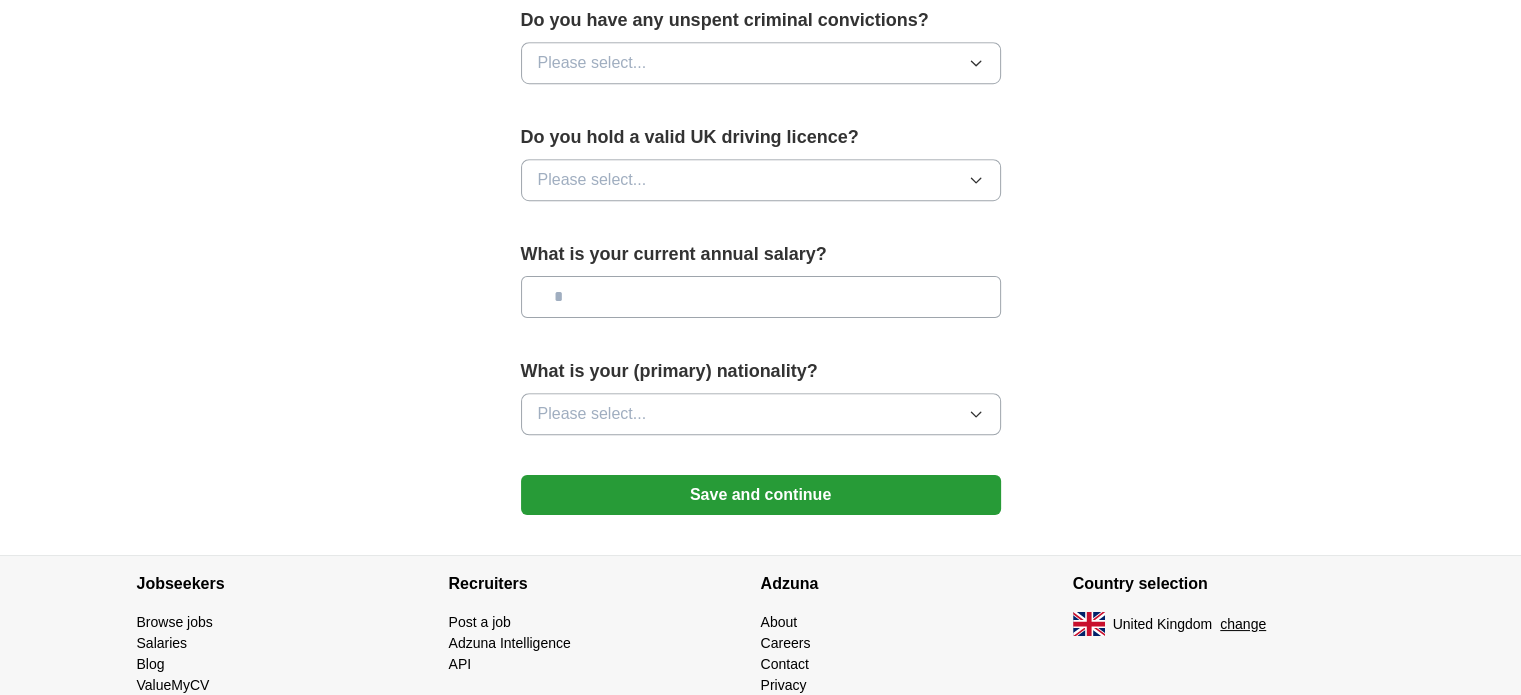 click on "Please select..." at bounding box center (592, 63) 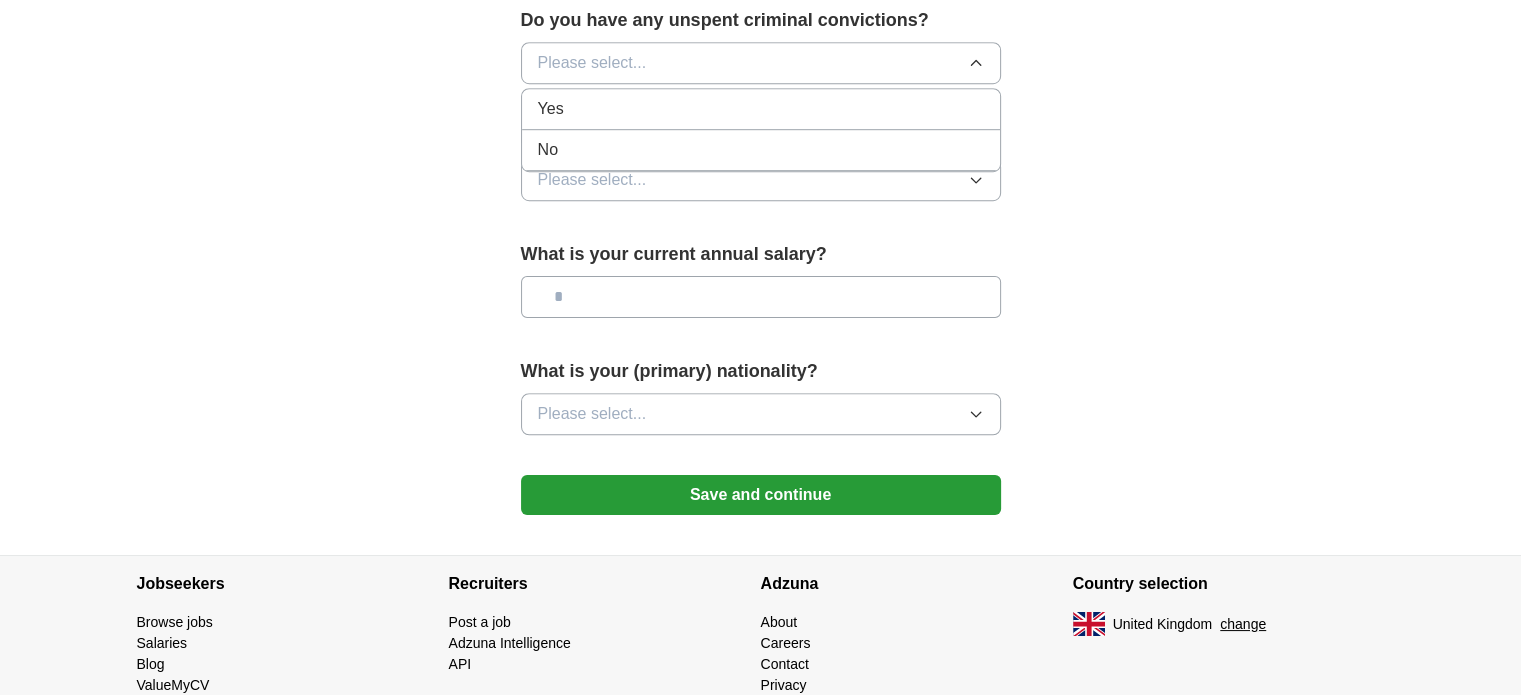 drag, startPoint x: 630, startPoint y: 543, endPoint x: 526, endPoint y: 469, distance: 127.64012 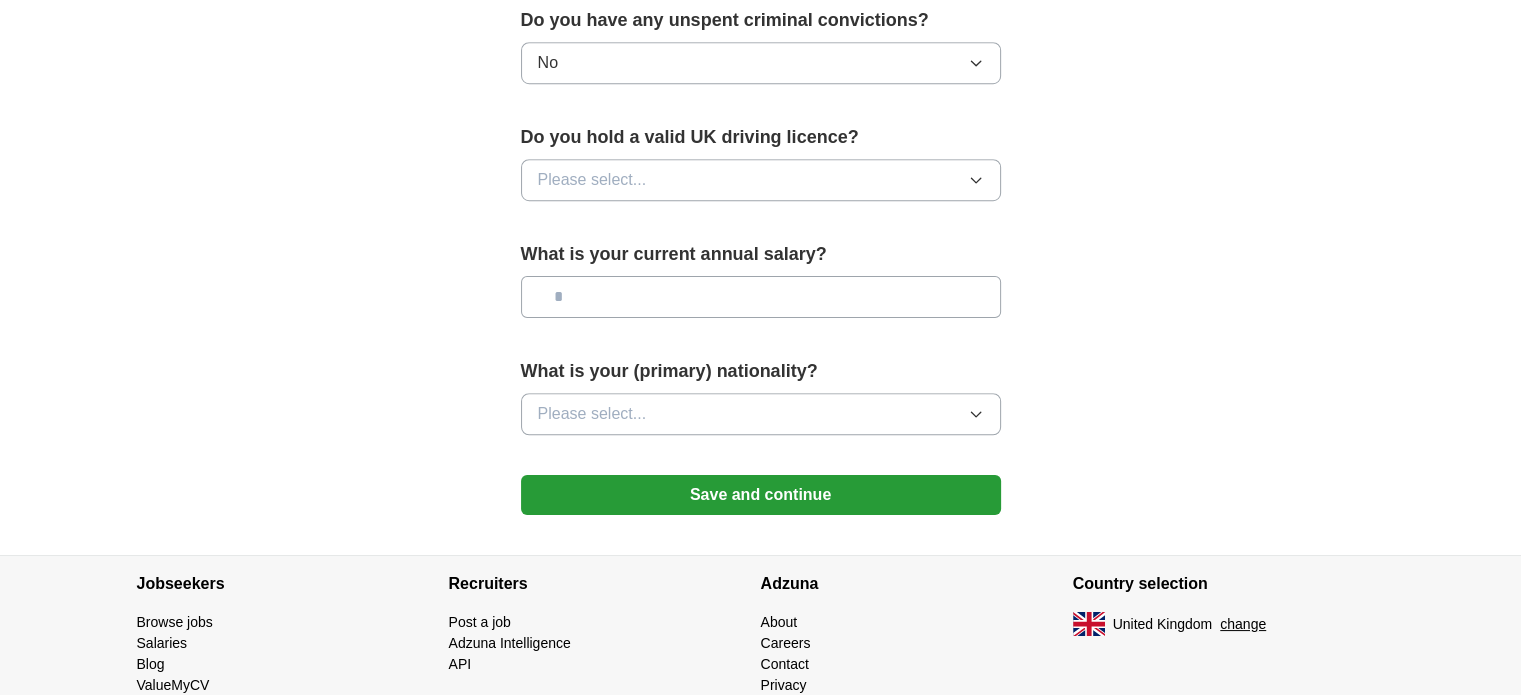 drag, startPoint x: 451, startPoint y: 399, endPoint x: 491, endPoint y: 401, distance: 40.04997 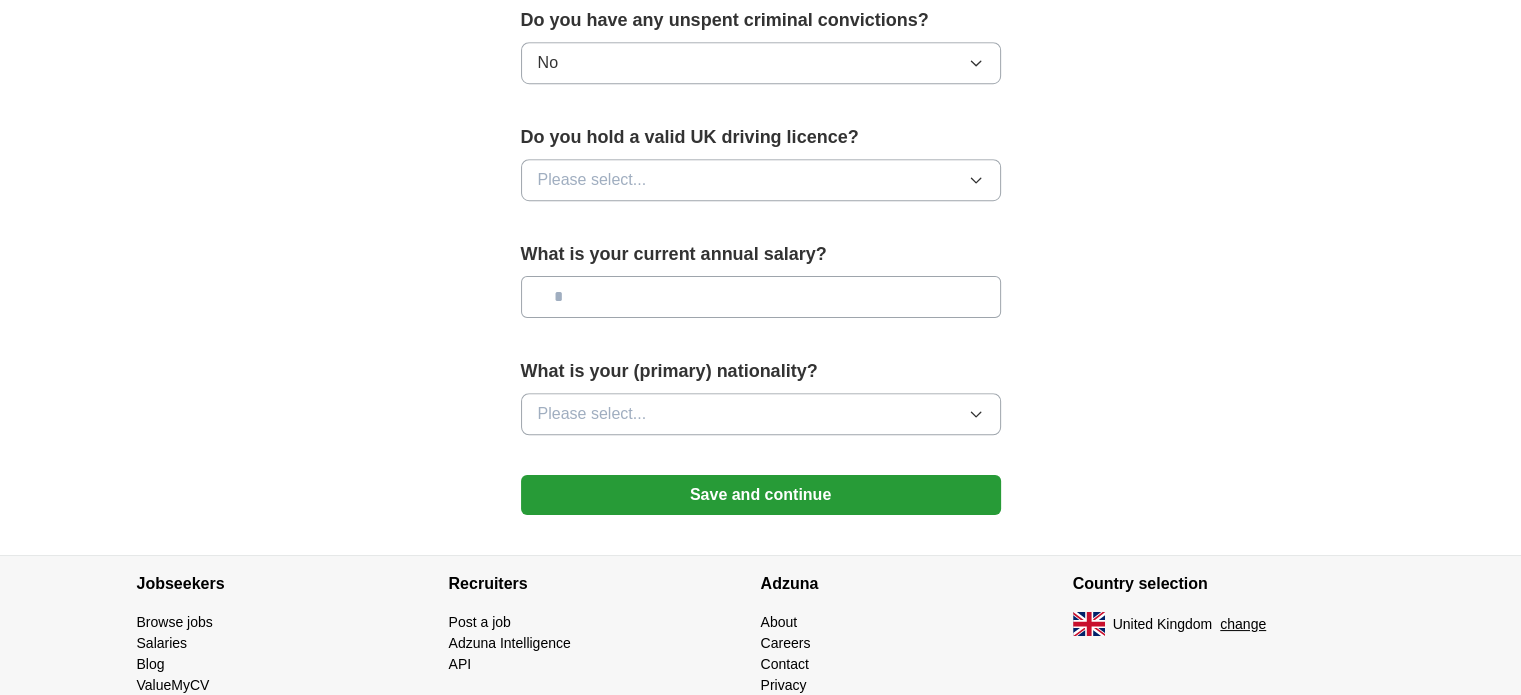scroll, scrollTop: 1500, scrollLeft: 0, axis: vertical 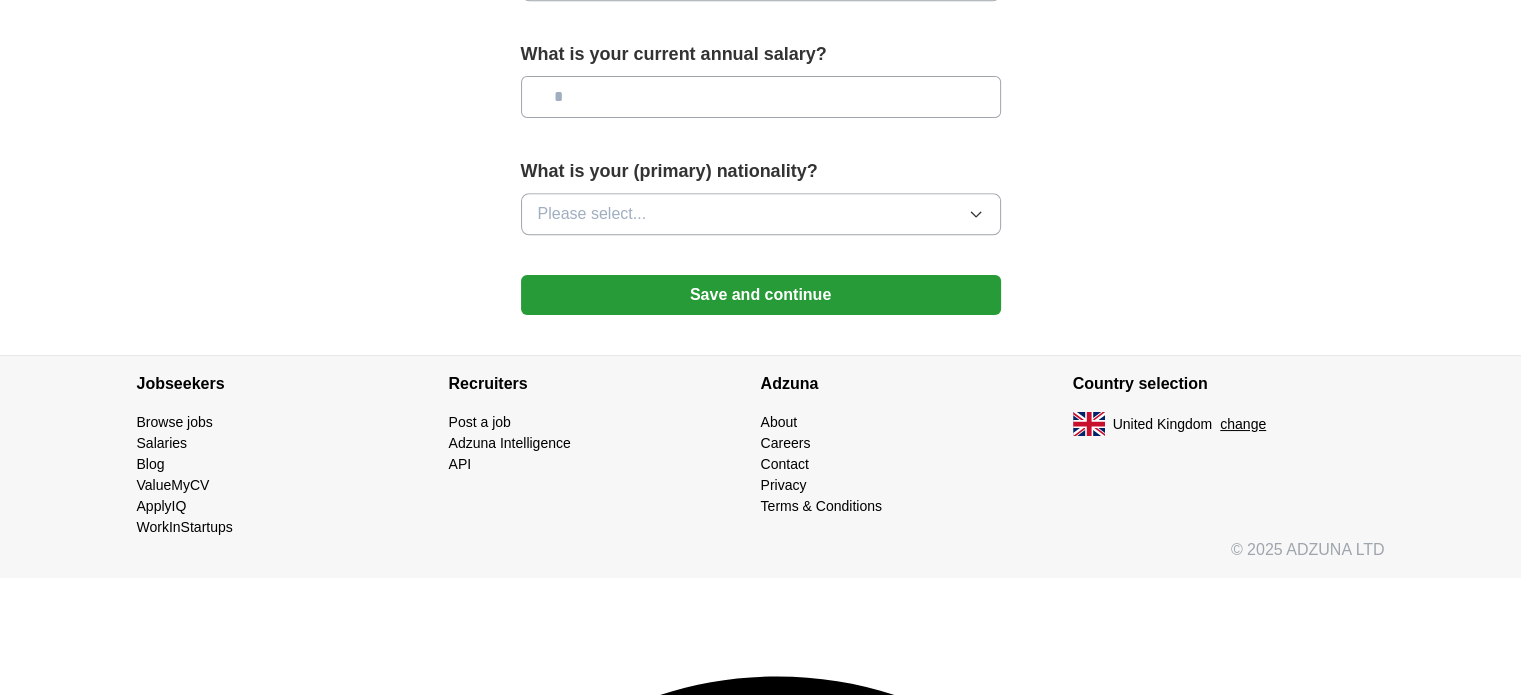 click on "Please select..." at bounding box center [592, -20] 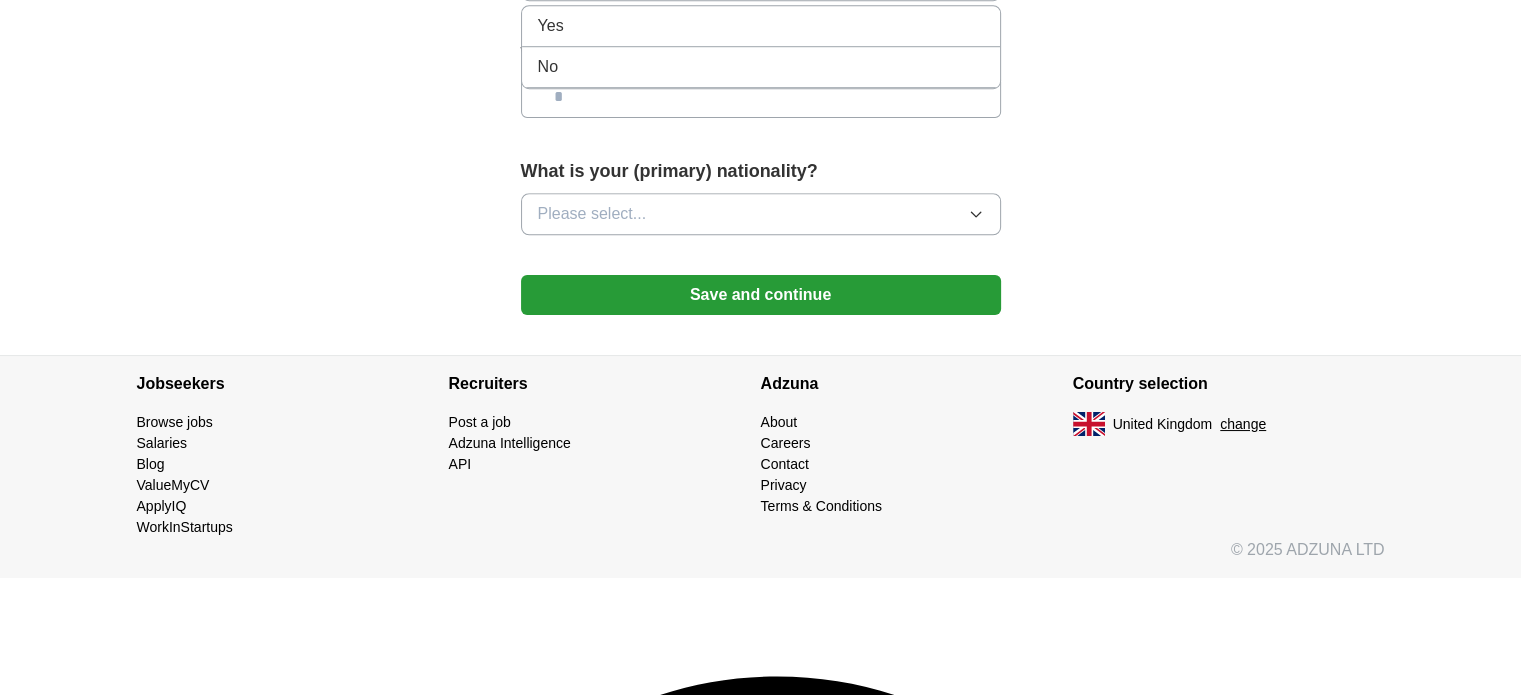click on "No" at bounding box center (761, 67) 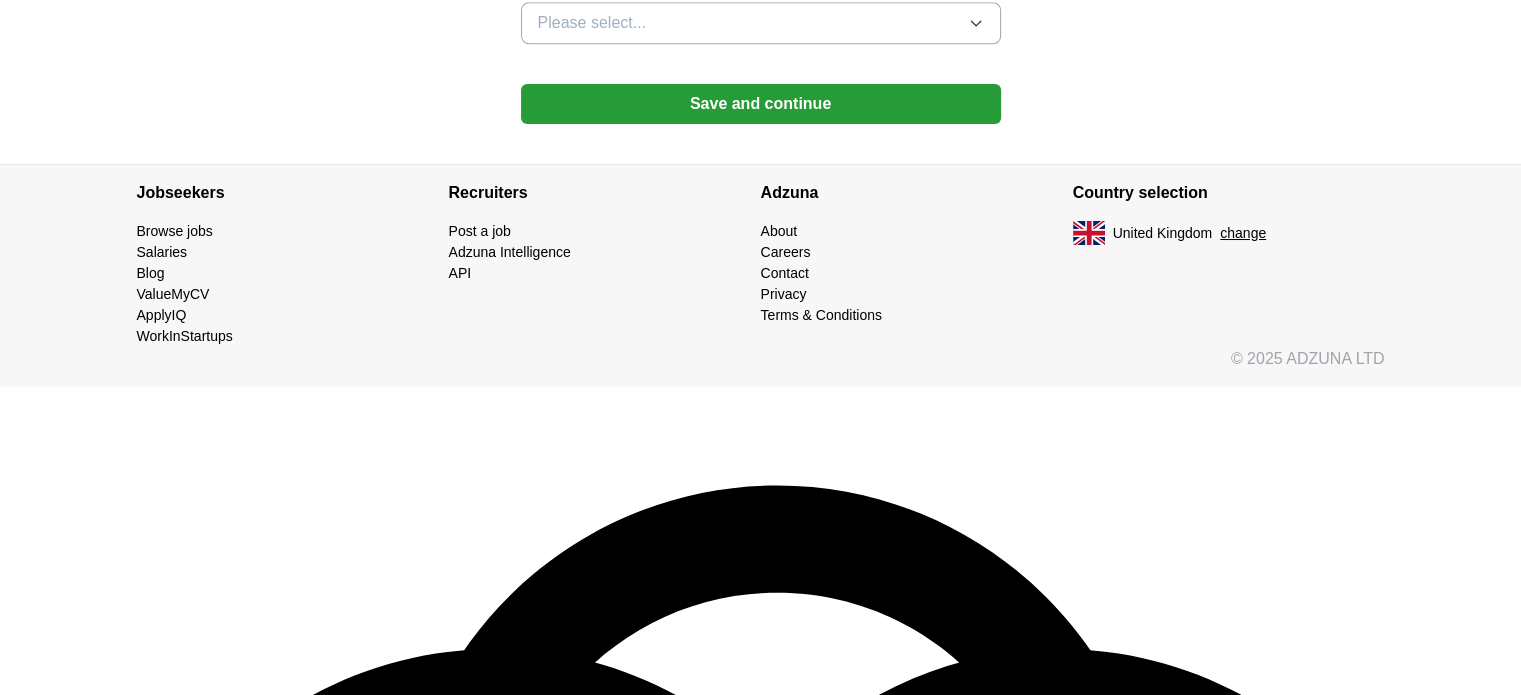 scroll, scrollTop: 1700, scrollLeft: 0, axis: vertical 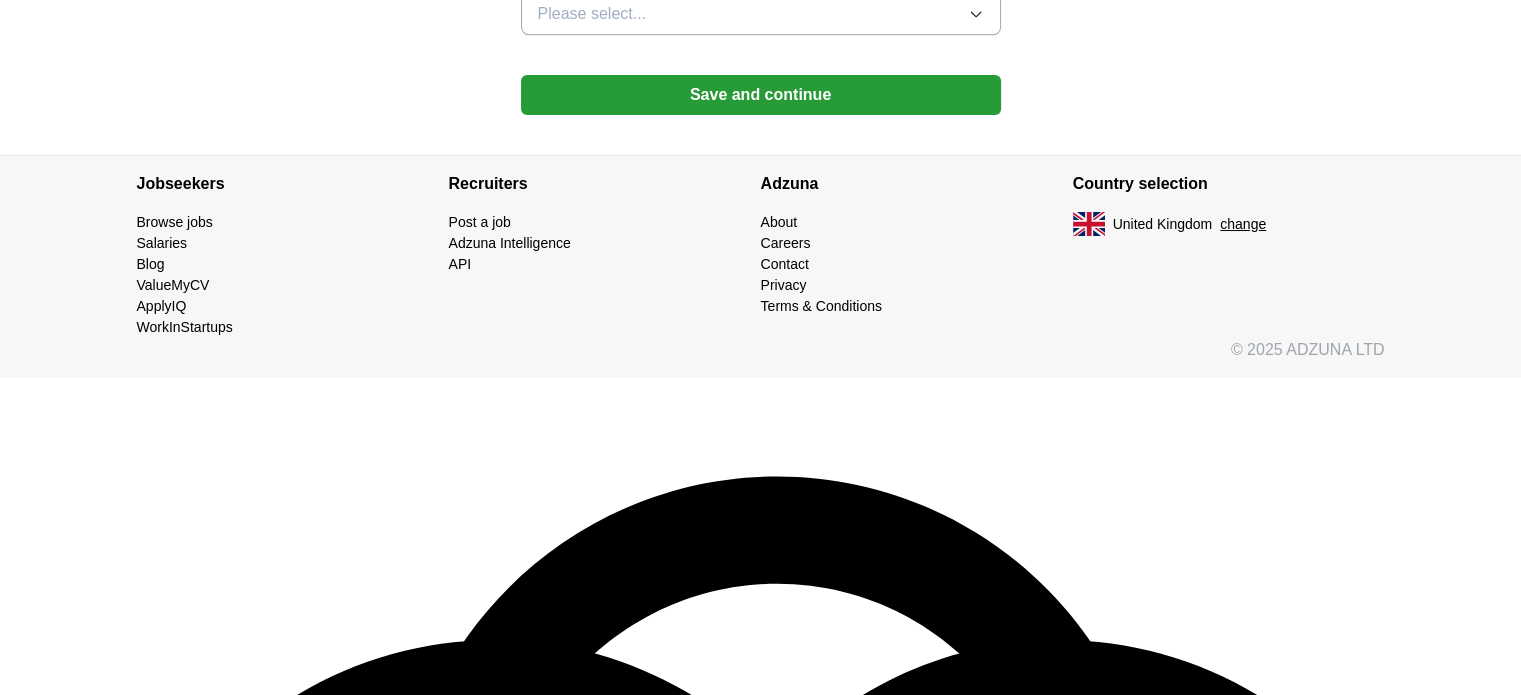 click at bounding box center [761, -103] 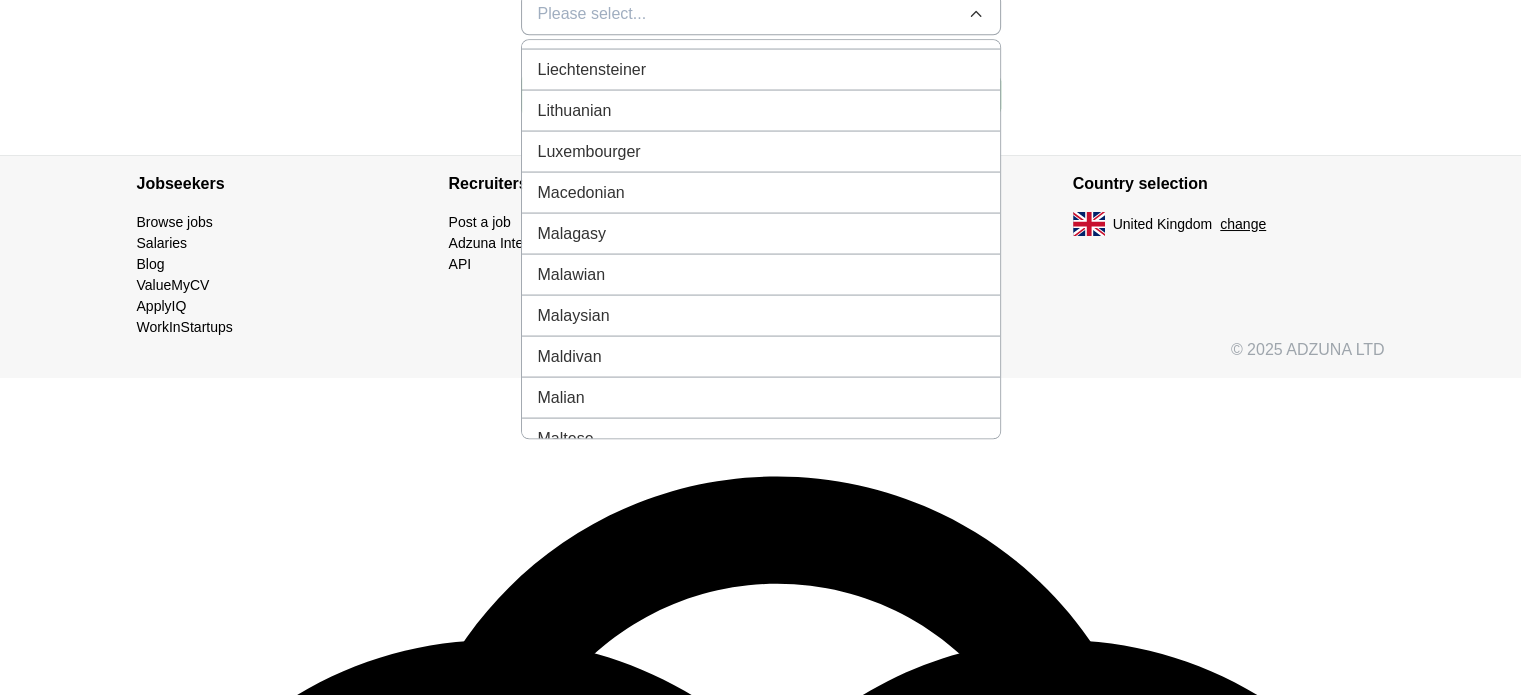 scroll, scrollTop: 4100, scrollLeft: 0, axis: vertical 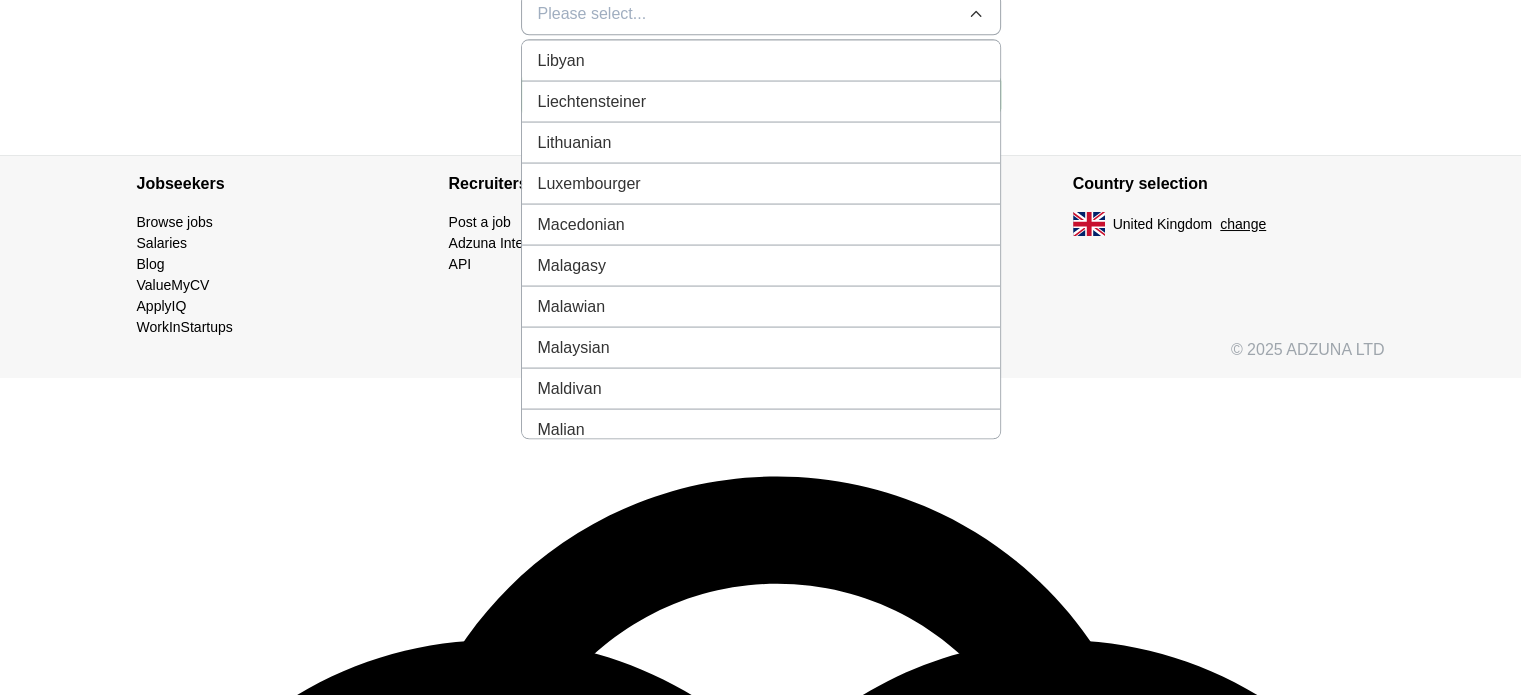 click on "Iranian" at bounding box center (761, -678) 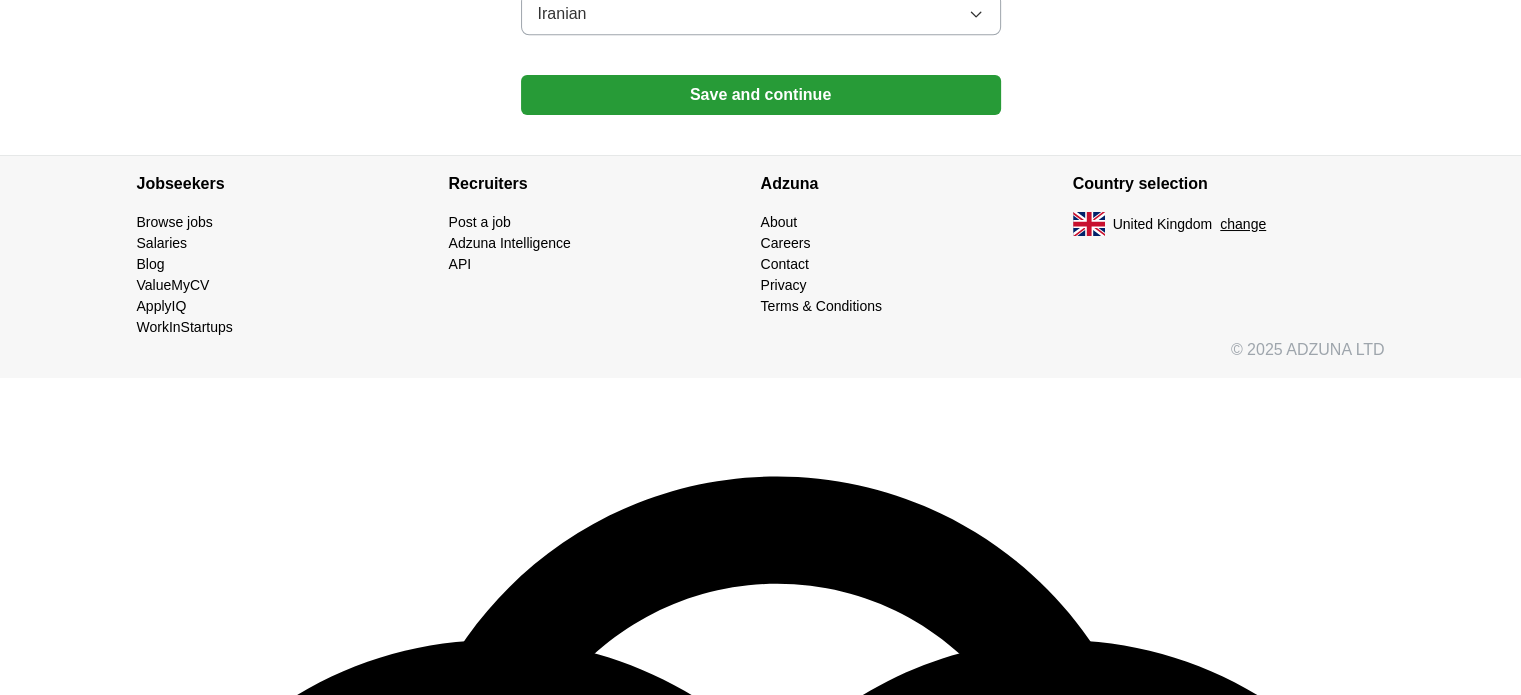 click on "**********" at bounding box center [761, -742] 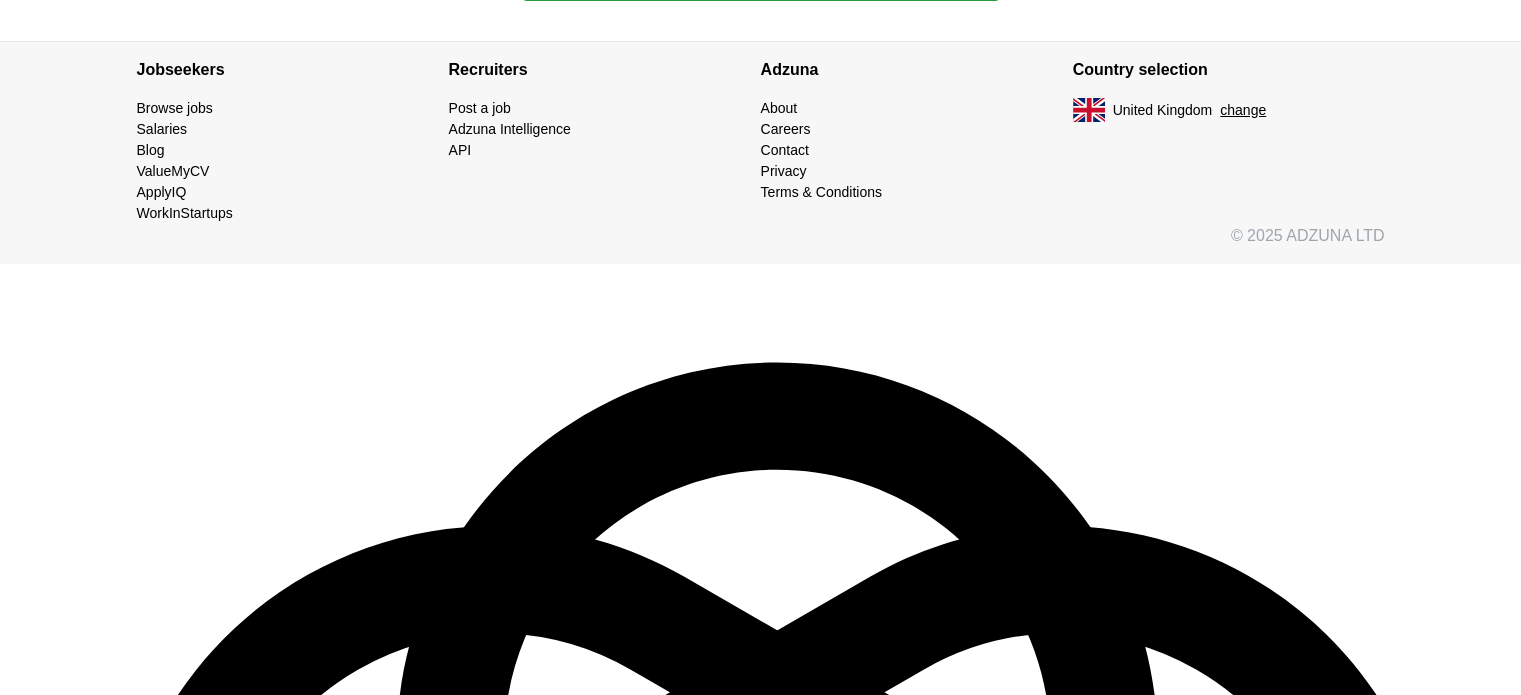 scroll, scrollTop: 1900, scrollLeft: 0, axis: vertical 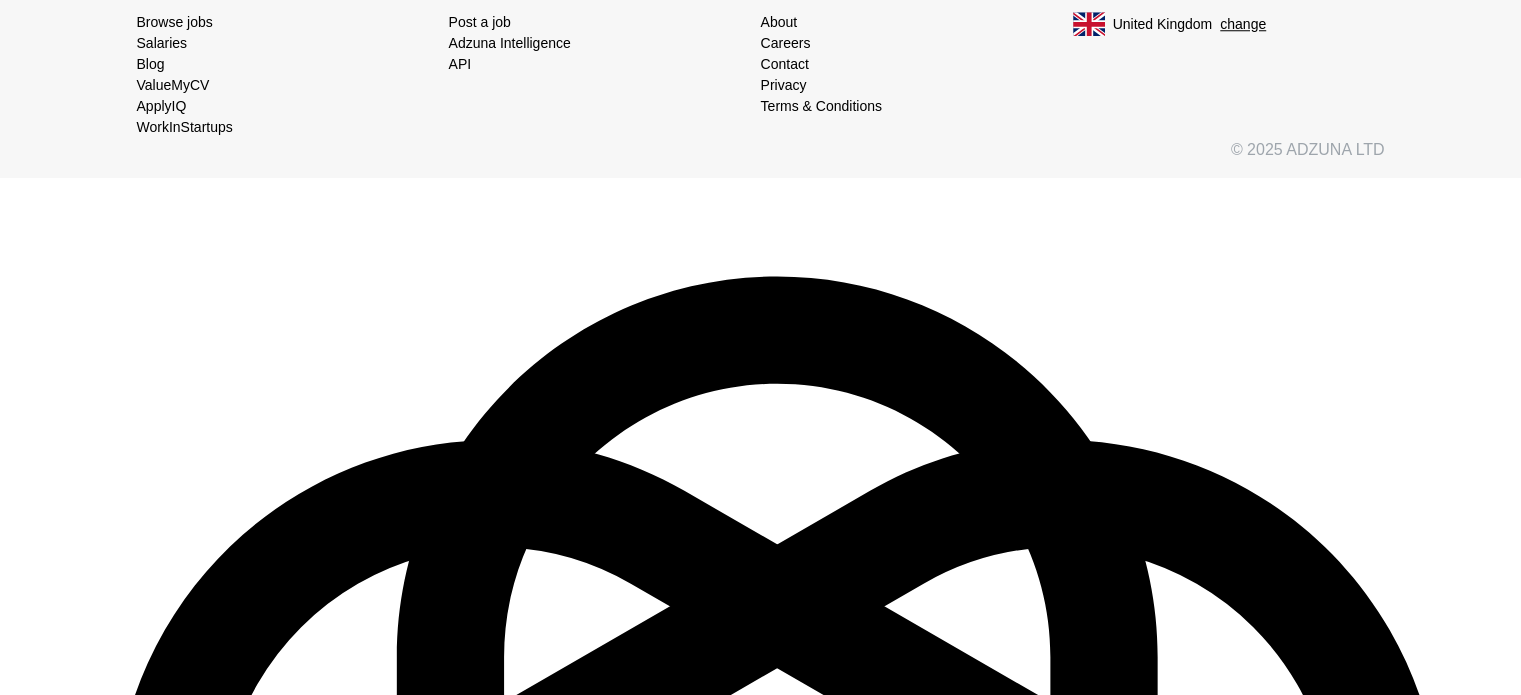 click on "Save and continue" at bounding box center (761, -105) 